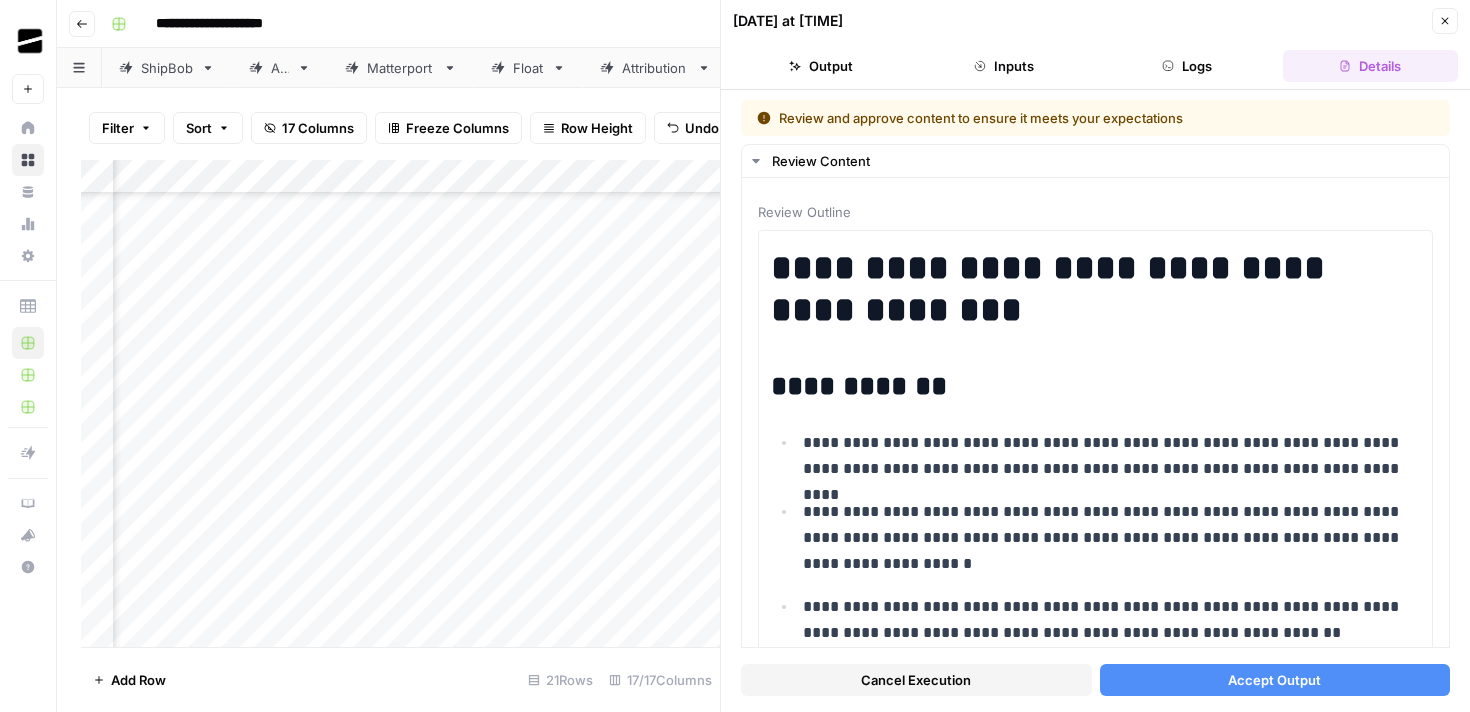 scroll, scrollTop: 0, scrollLeft: 0, axis: both 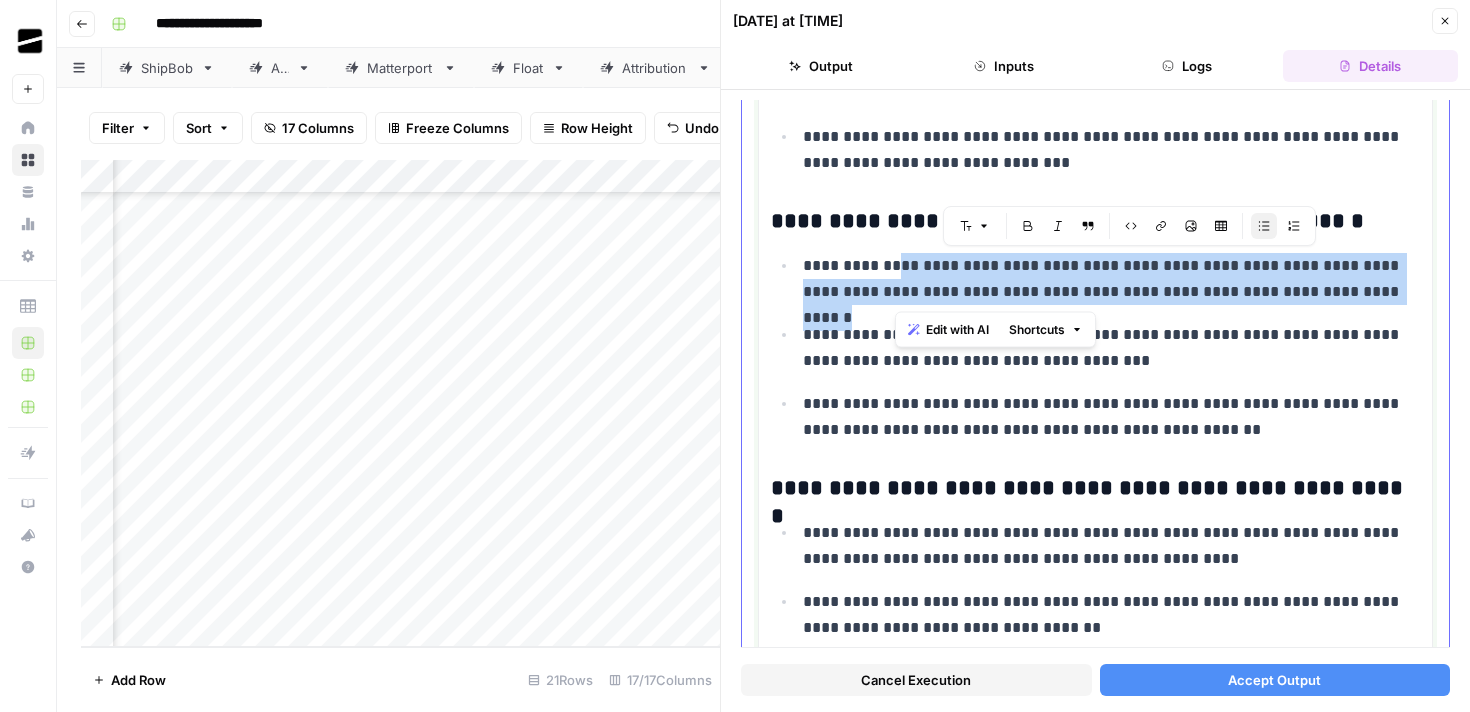 drag, startPoint x: 1381, startPoint y: 293, endPoint x: 896, endPoint y: 271, distance: 485.49872 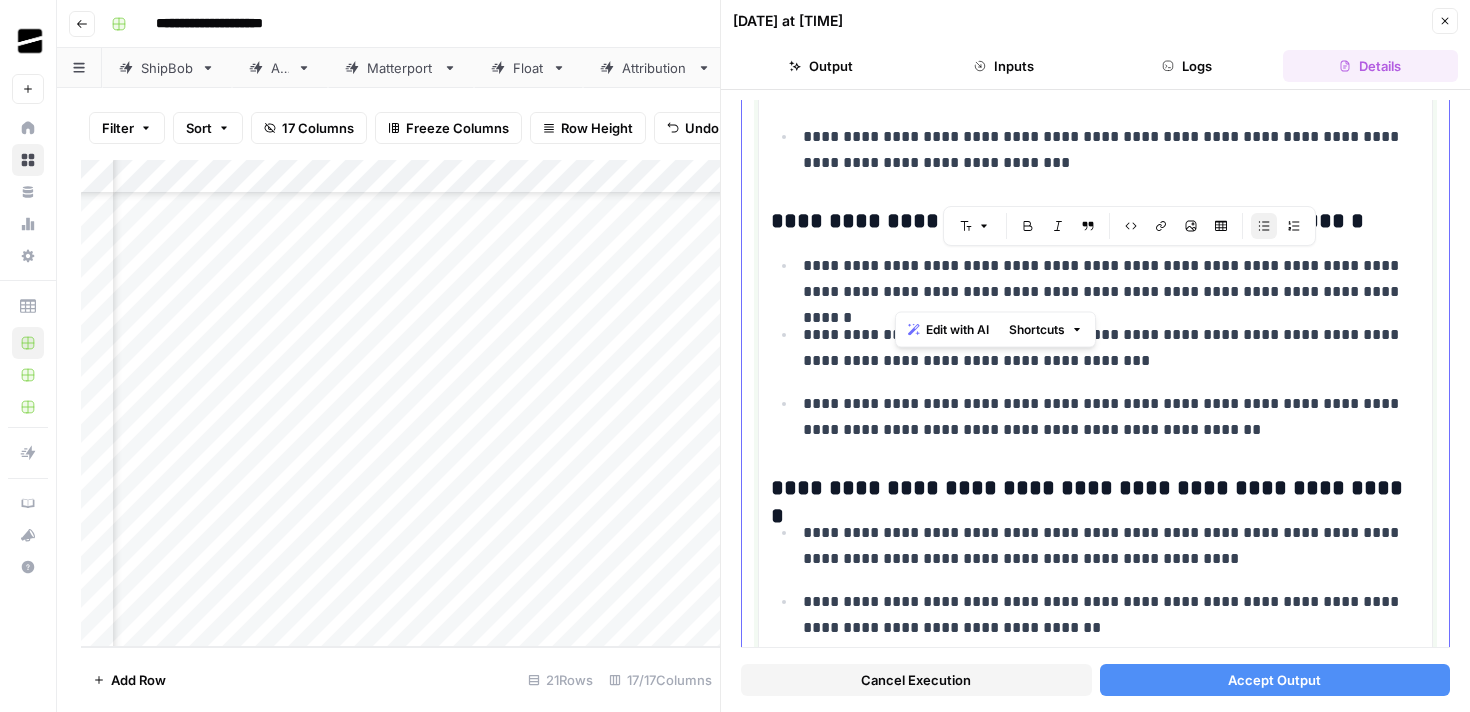 click on "**********" at bounding box center [1095, 1664] 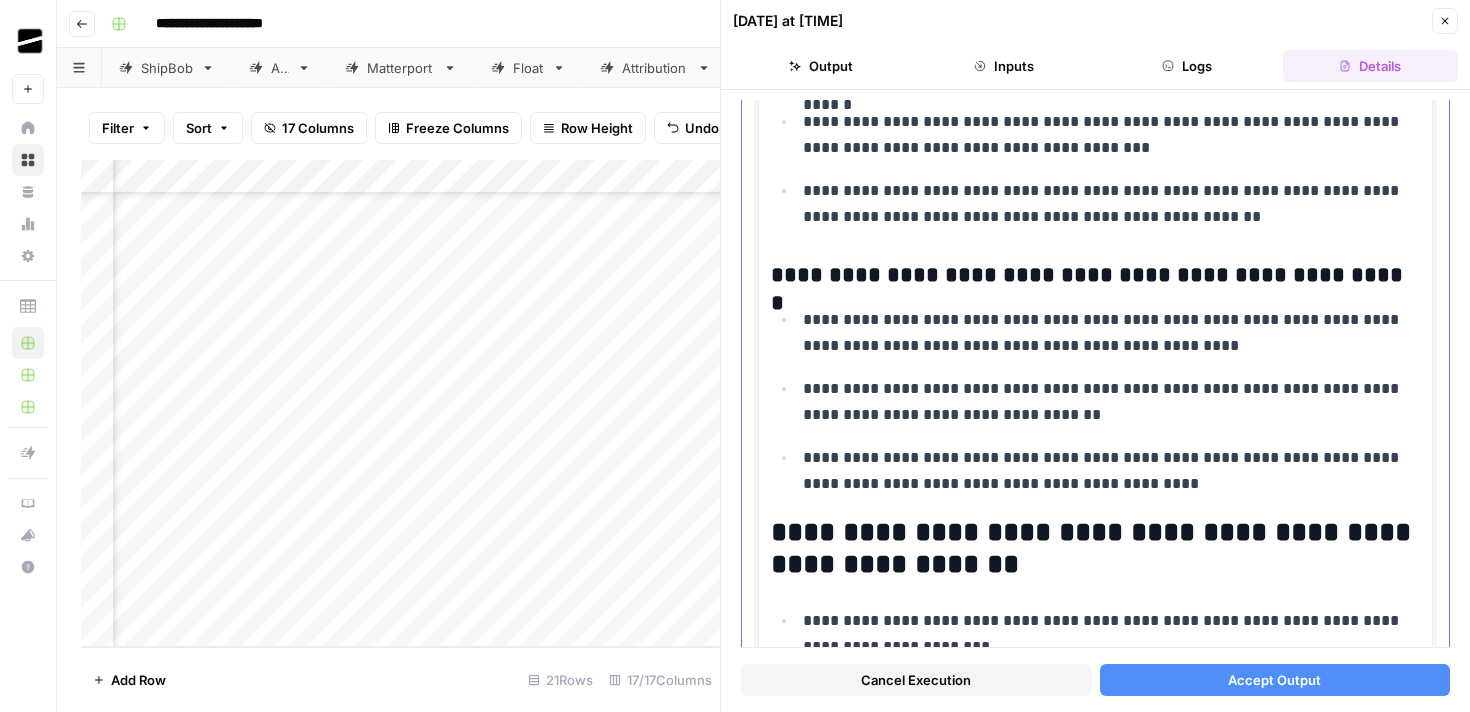 scroll, scrollTop: 1517, scrollLeft: 0, axis: vertical 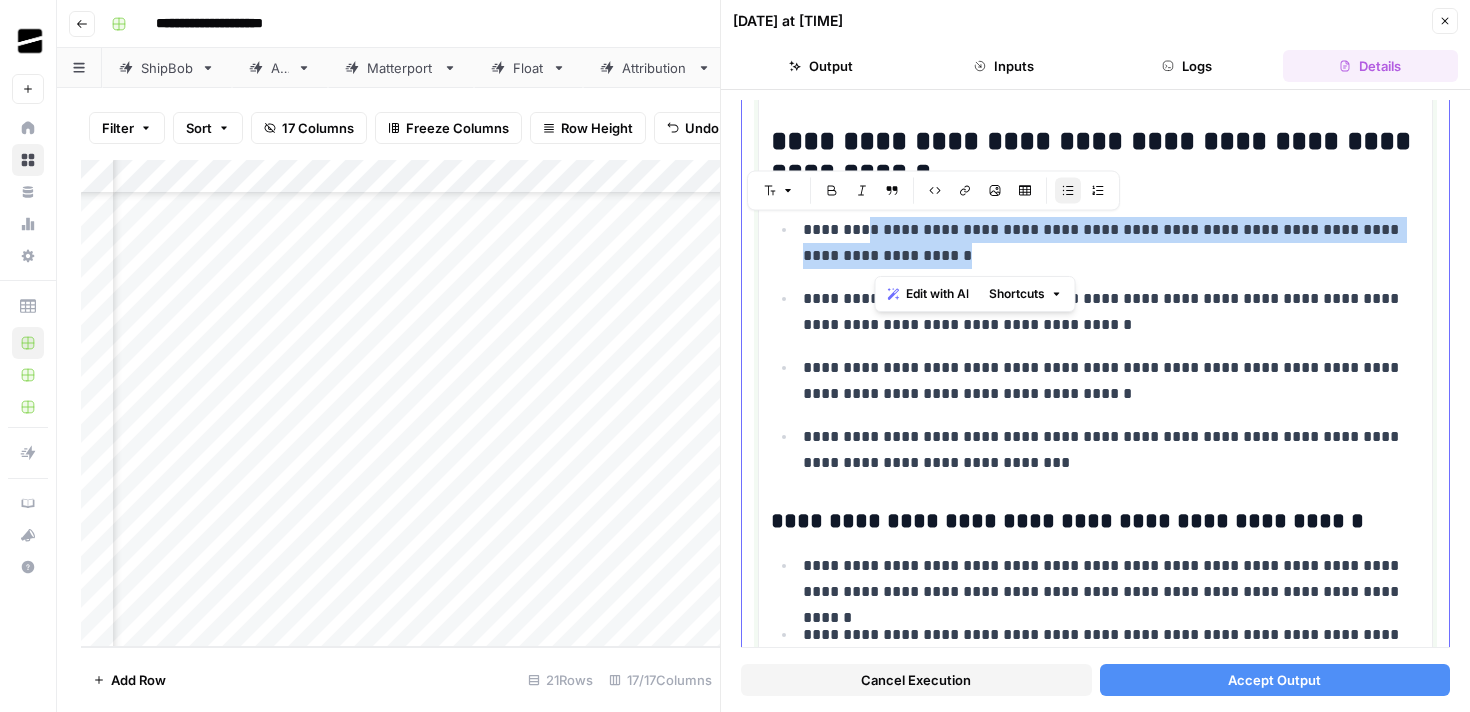 drag, startPoint x: 1008, startPoint y: 264, endPoint x: 876, endPoint y: 226, distance: 137.36084 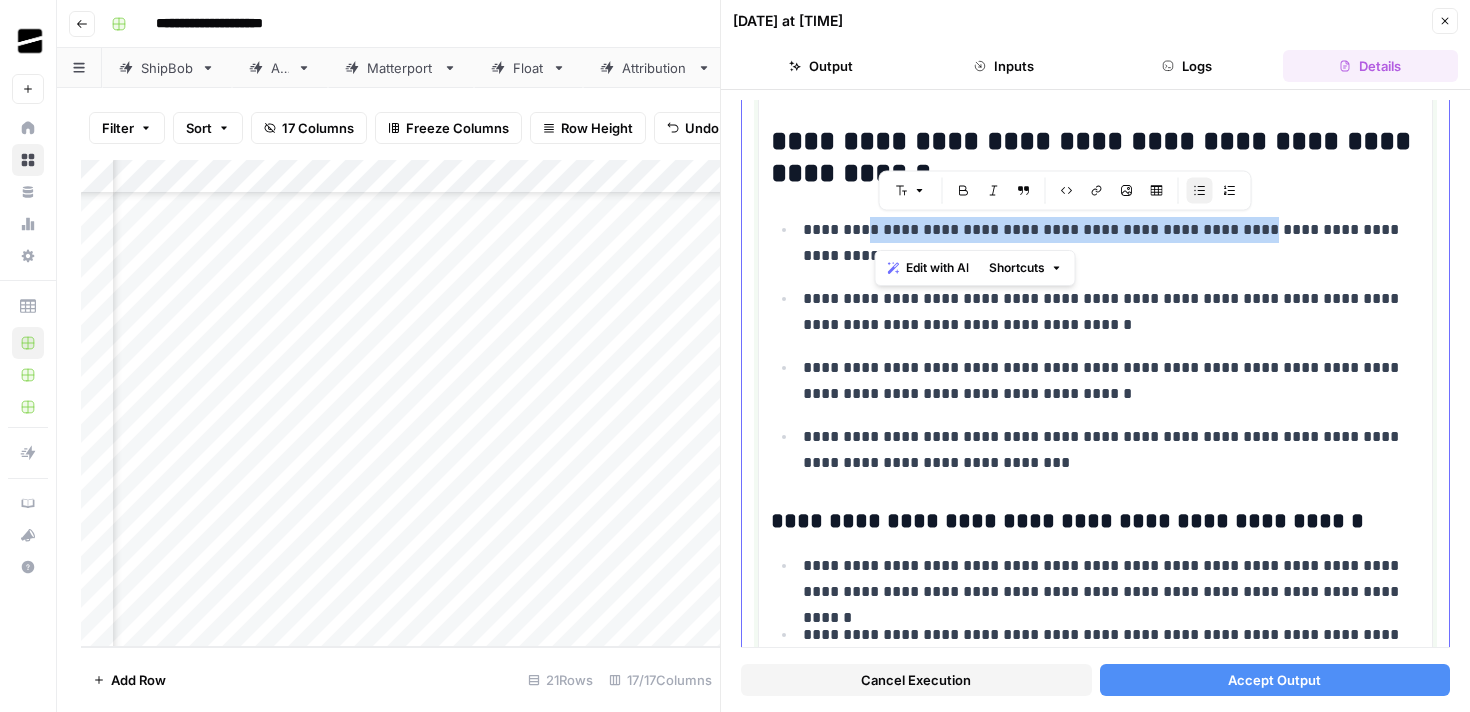 drag, startPoint x: 1256, startPoint y: 231, endPoint x: 872, endPoint y: 231, distance: 384 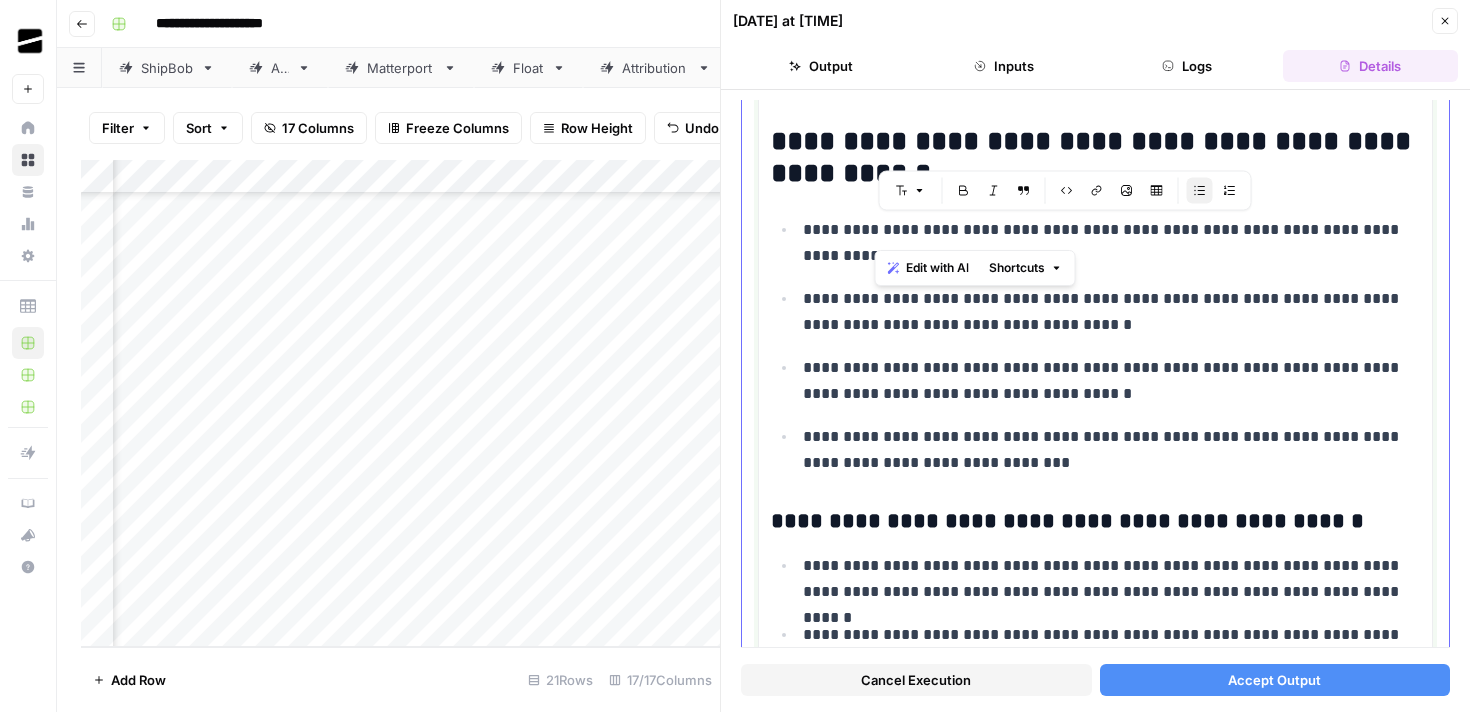 click on "**********" at bounding box center (1111, 450) 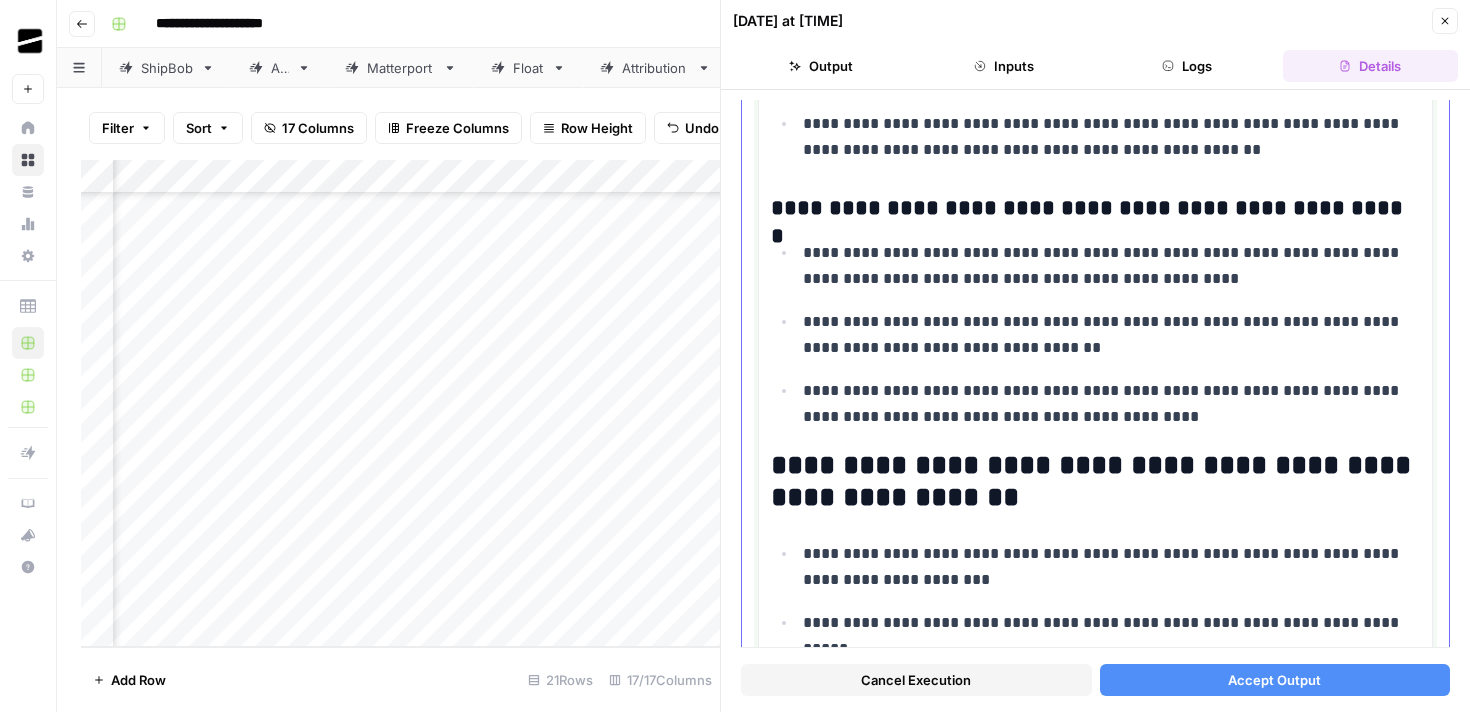 scroll, scrollTop: 1560, scrollLeft: 0, axis: vertical 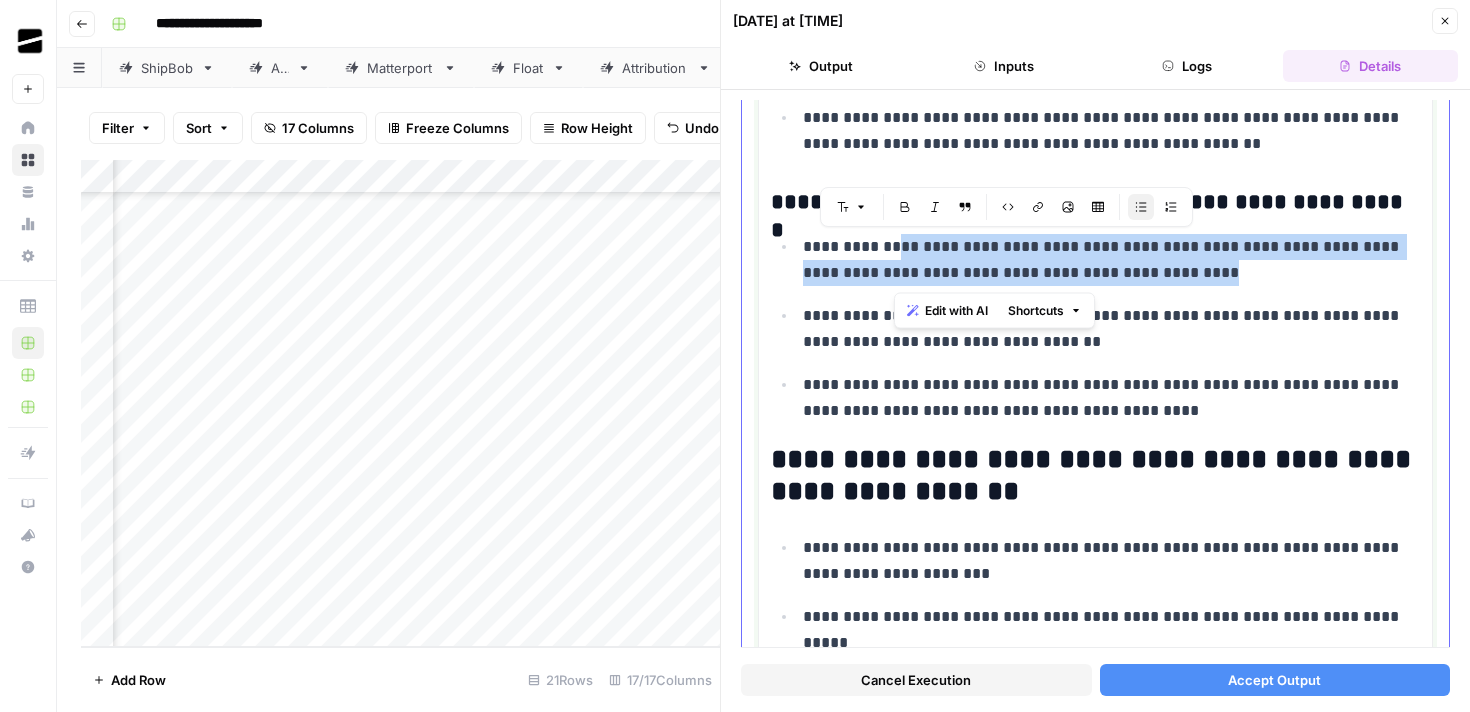 drag, startPoint x: 1165, startPoint y: 283, endPoint x: 894, endPoint y: 246, distance: 273.51416 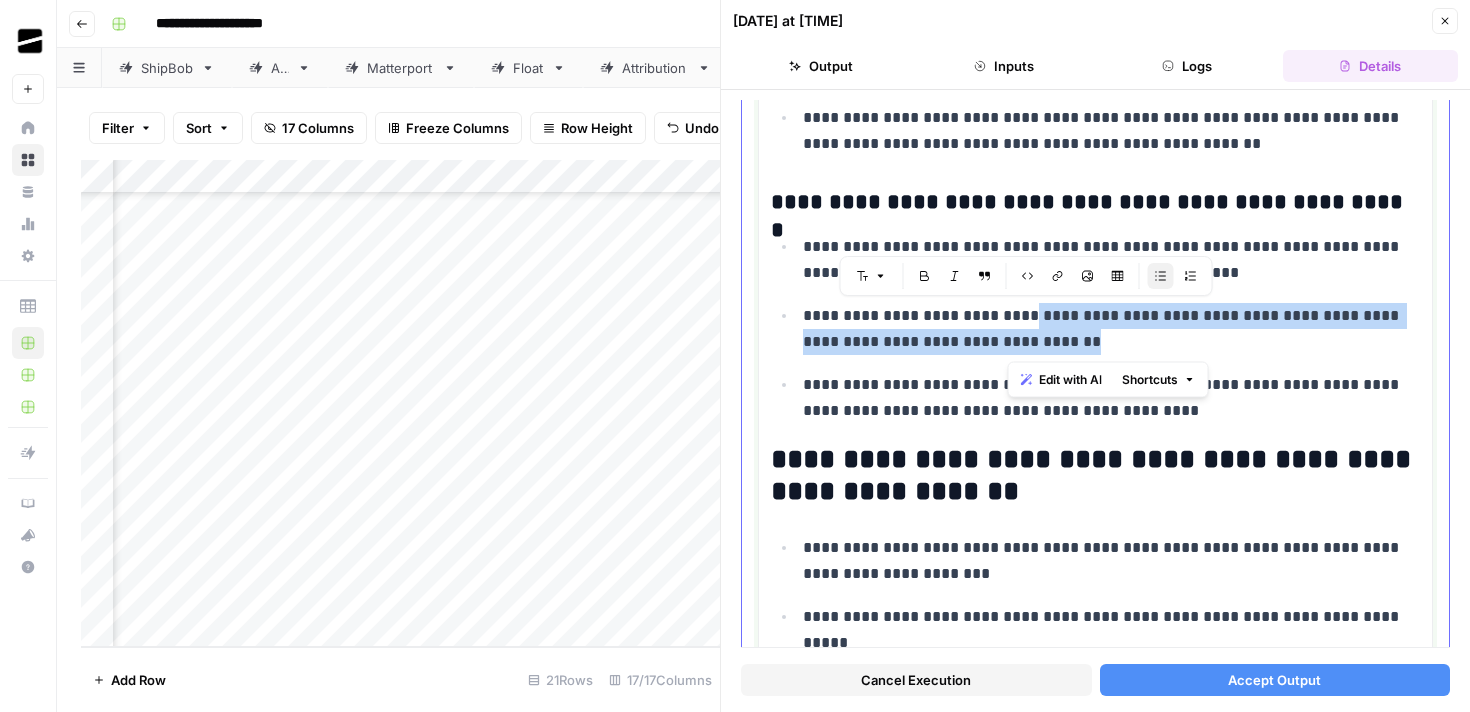 drag, startPoint x: 1059, startPoint y: 340, endPoint x: 1010, endPoint y: 319, distance: 53.310413 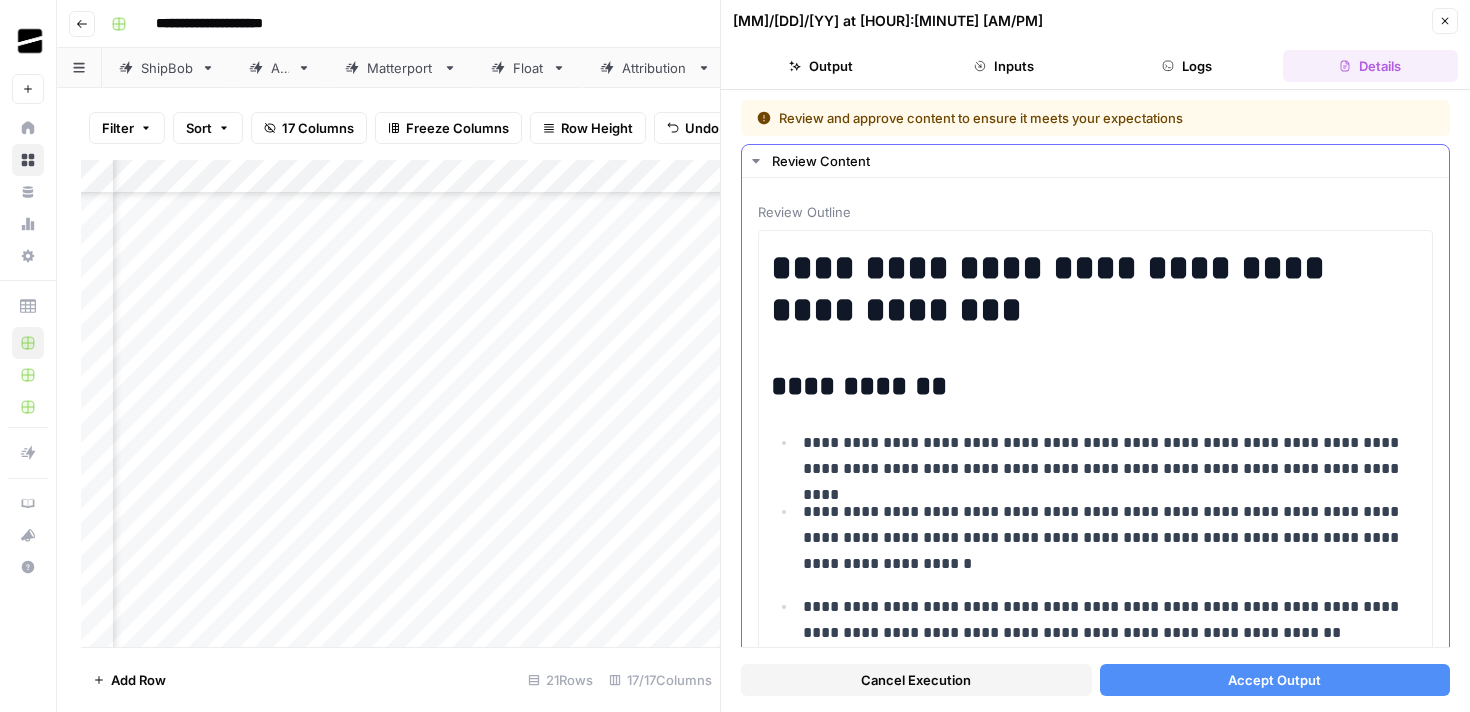 scroll, scrollTop: 0, scrollLeft: 0, axis: both 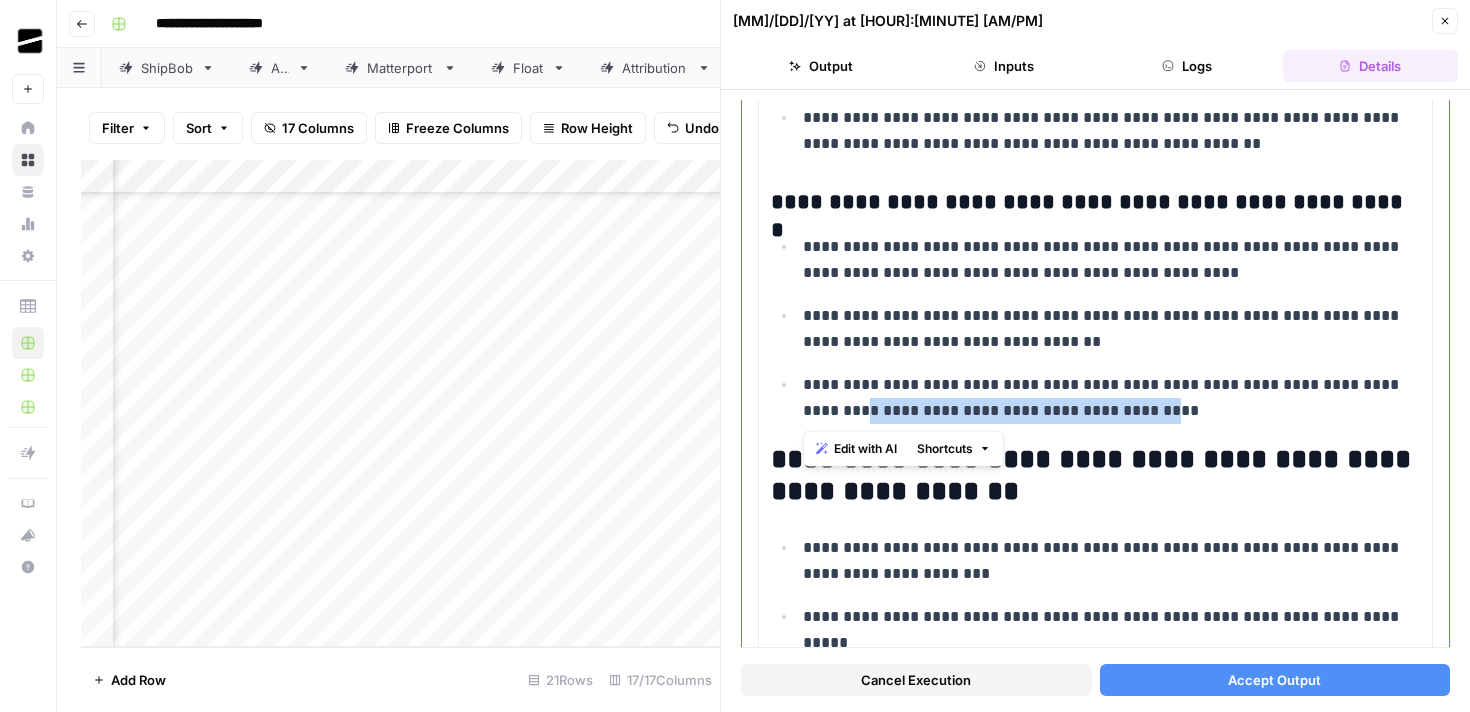 drag, startPoint x: 1108, startPoint y: 413, endPoint x: 795, endPoint y: 415, distance: 313.00638 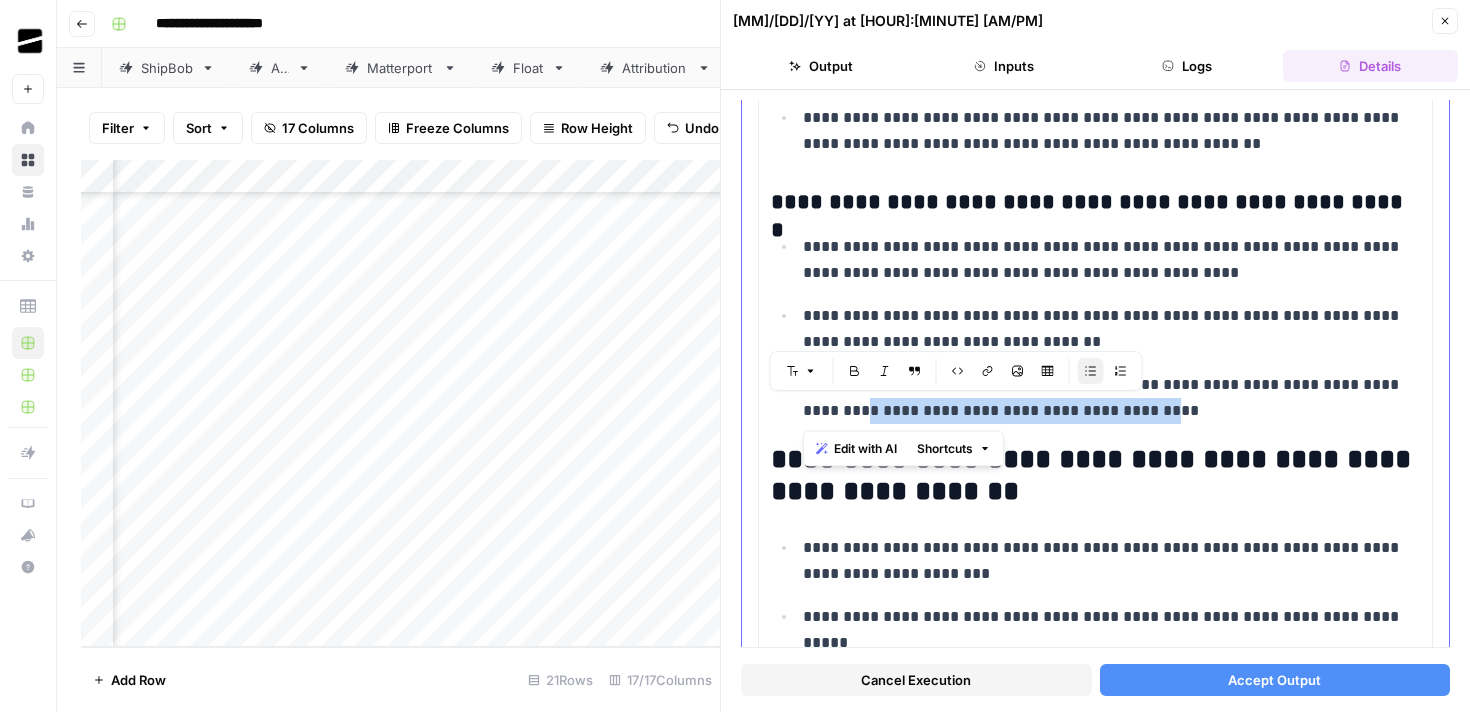 copy on "**********" 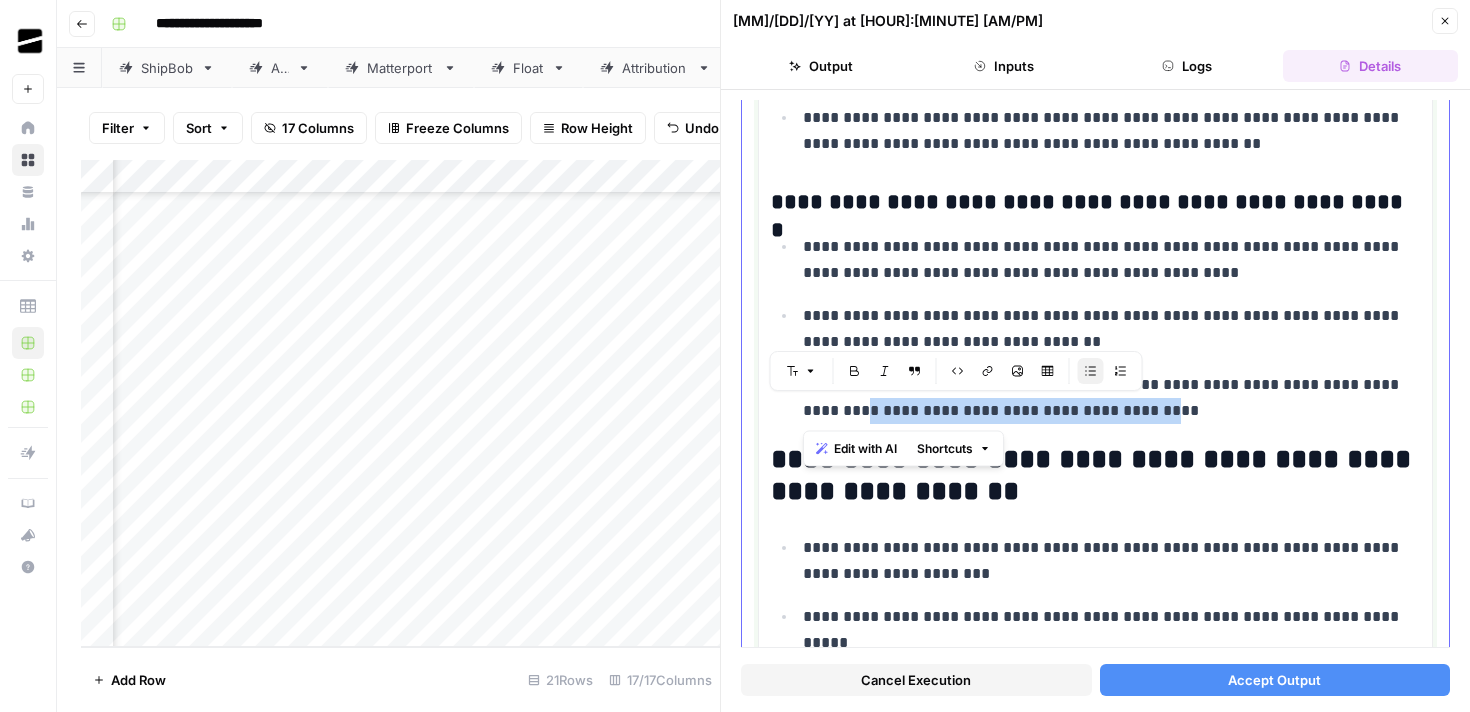 click on "Image" at bounding box center [1018, 371] 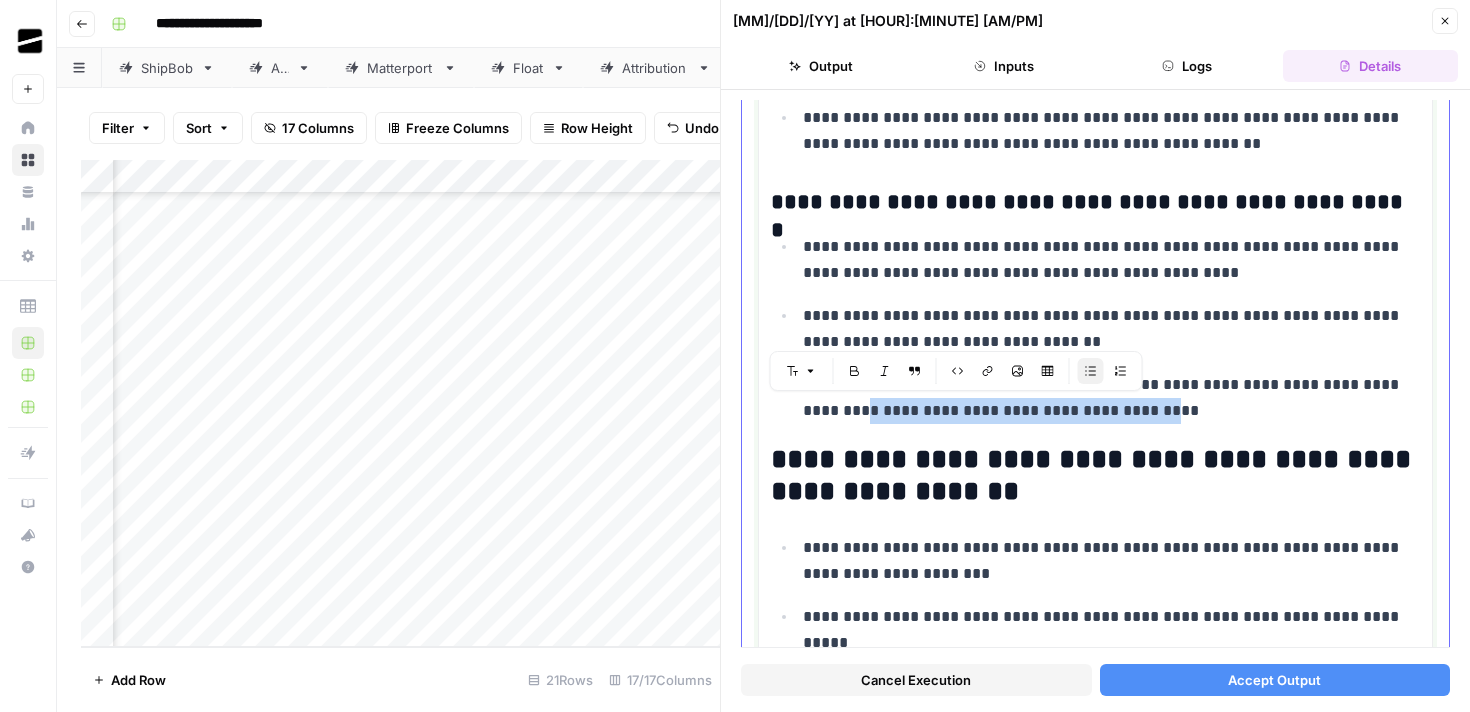 click on "**********" at bounding box center (1111, 329) 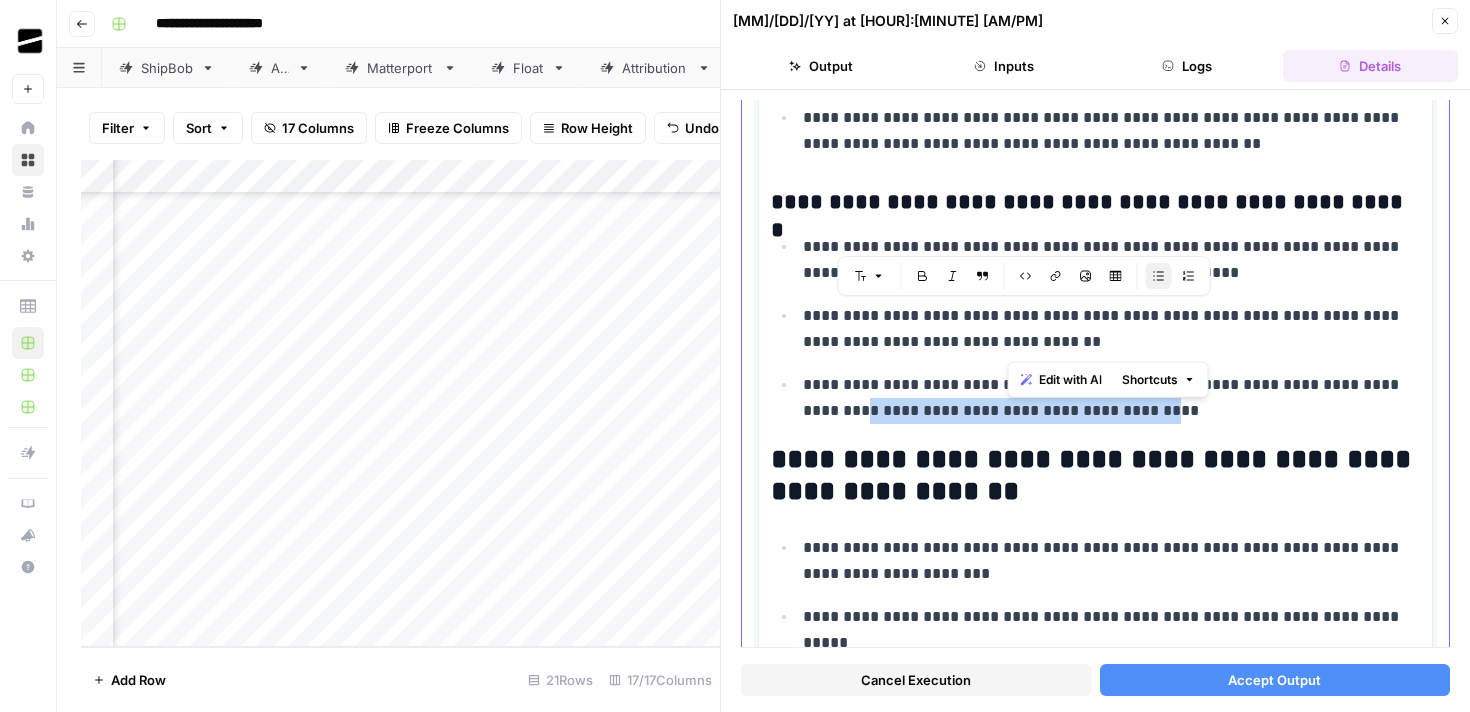 drag, startPoint x: 1009, startPoint y: 313, endPoint x: 1037, endPoint y: 338, distance: 37.536648 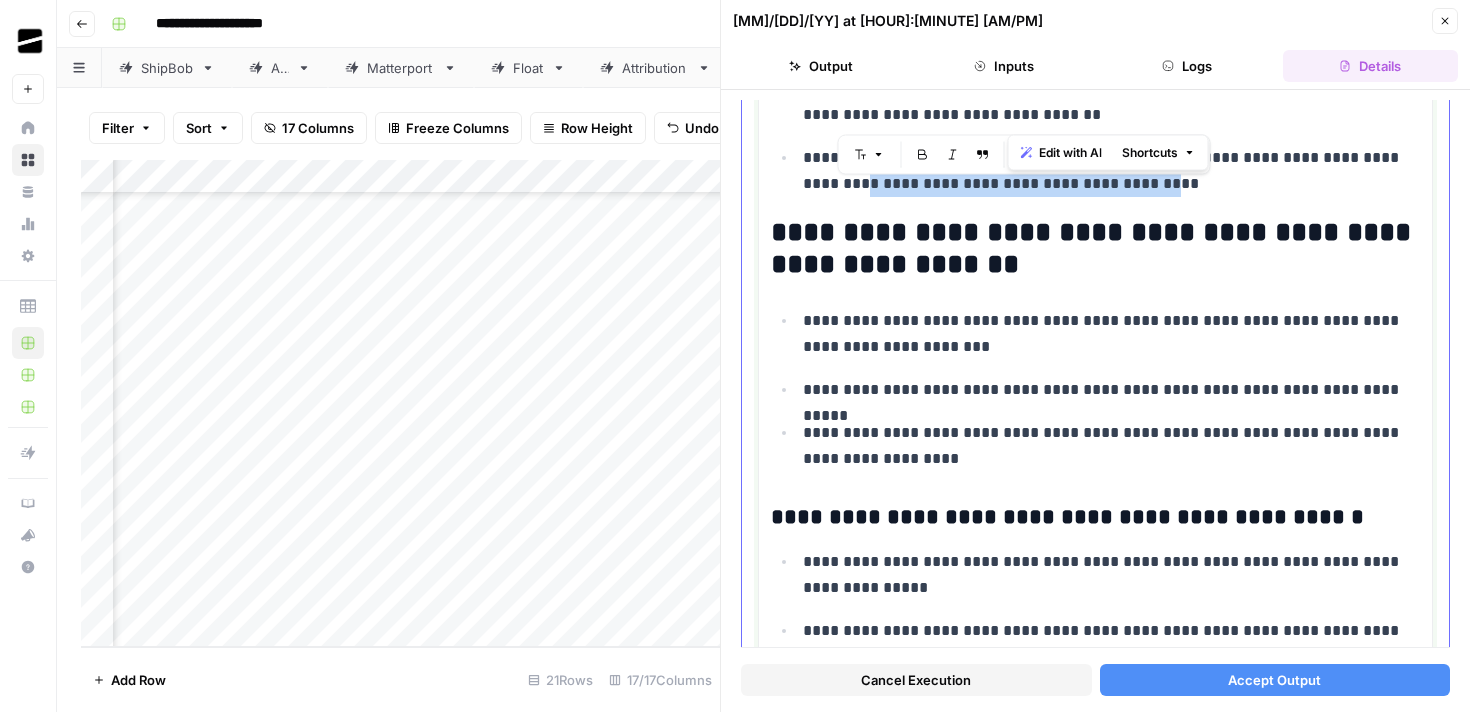 scroll, scrollTop: 1781, scrollLeft: 0, axis: vertical 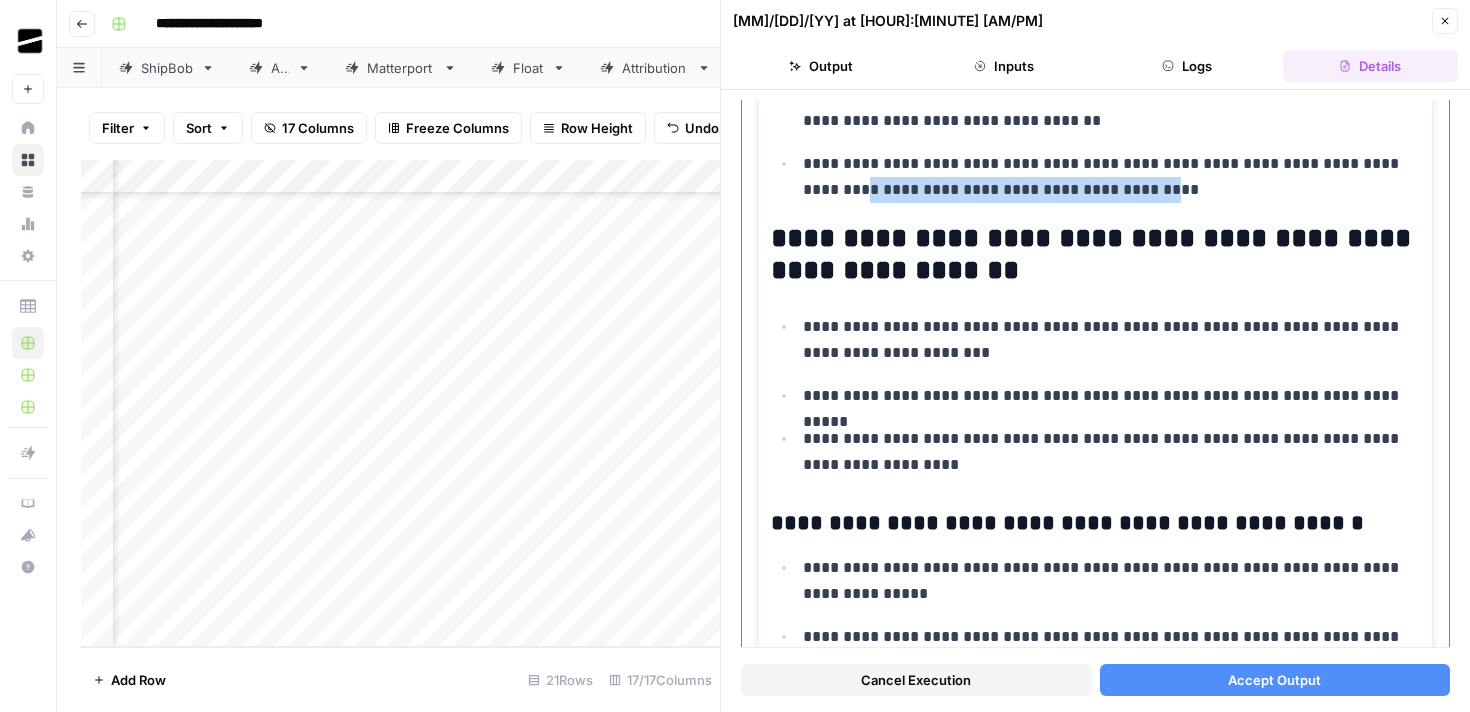 click on "**********" at bounding box center [1111, 452] 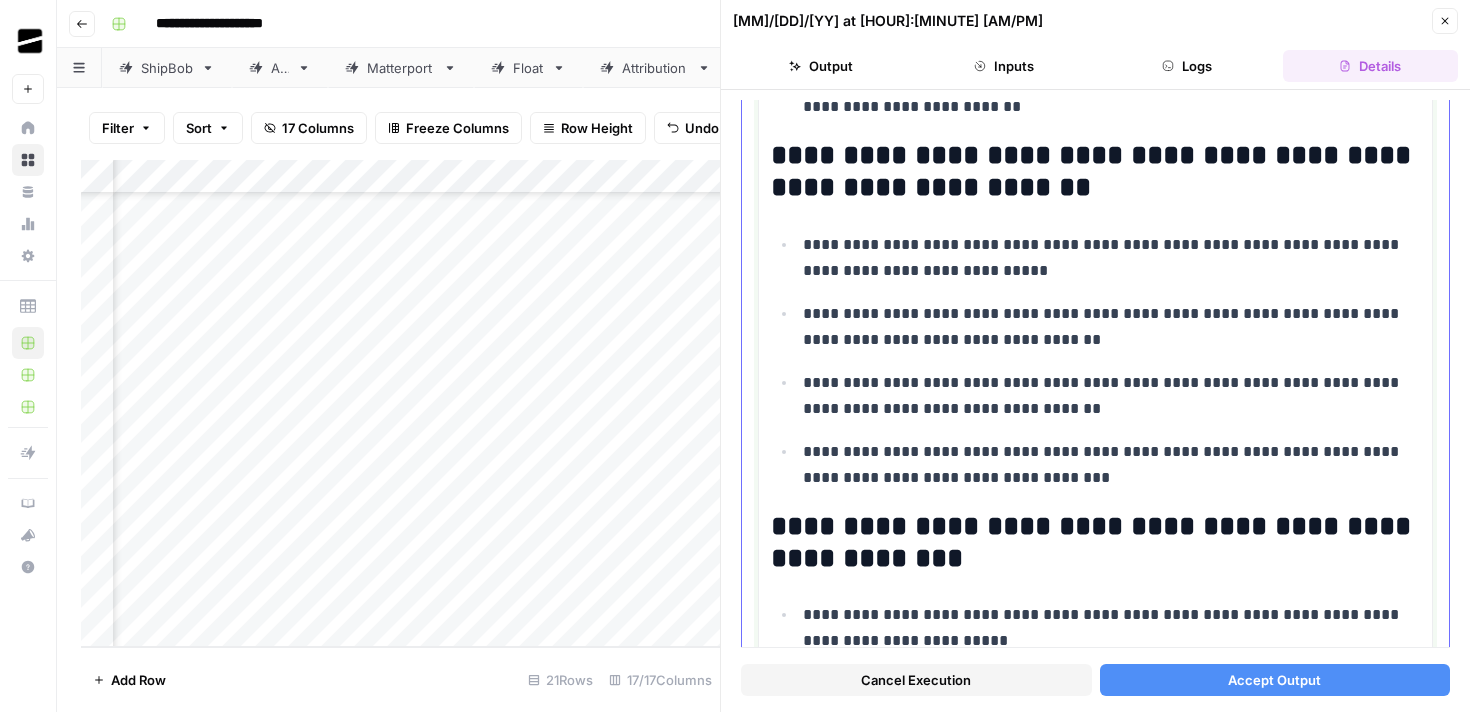 scroll, scrollTop: 3105, scrollLeft: 0, axis: vertical 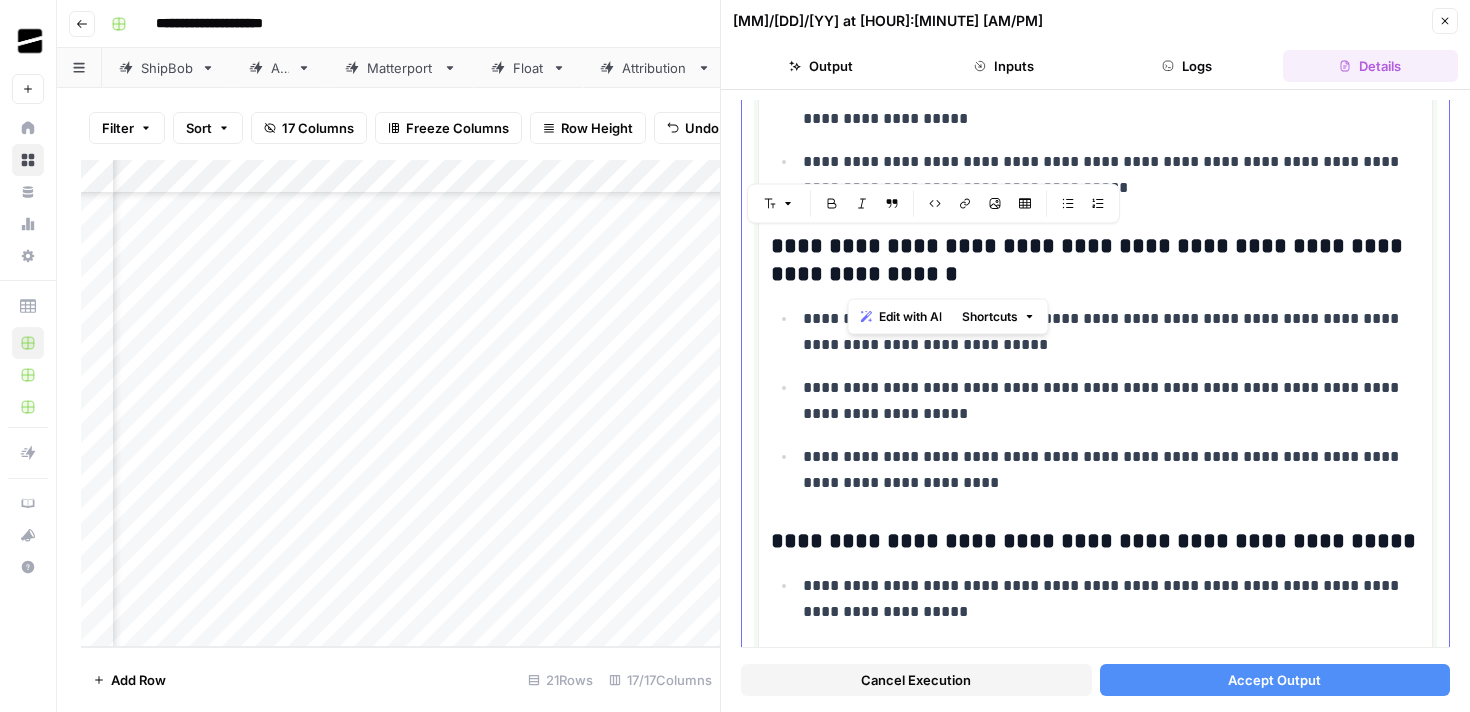 drag, startPoint x: 892, startPoint y: 282, endPoint x: 849, endPoint y: 251, distance: 53.009434 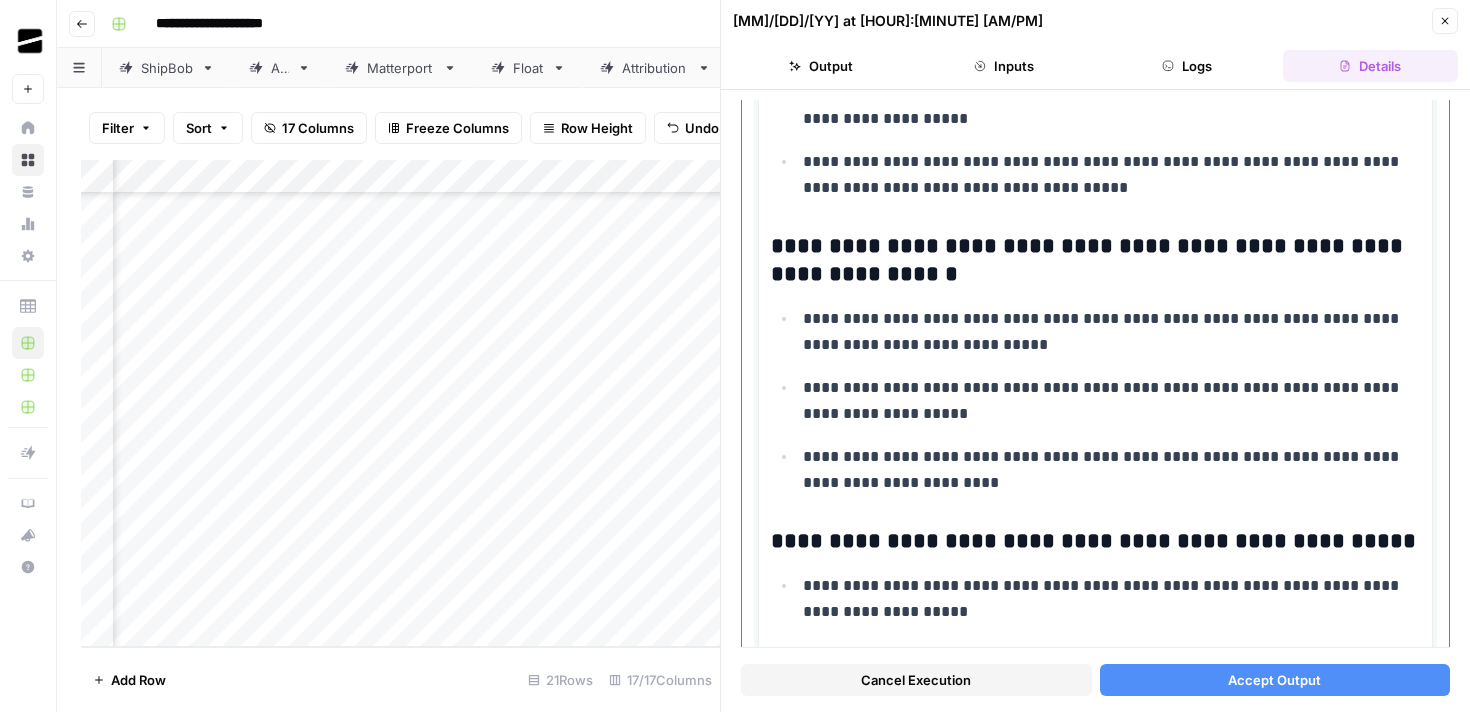 click on "**********" at bounding box center (1095, 400) 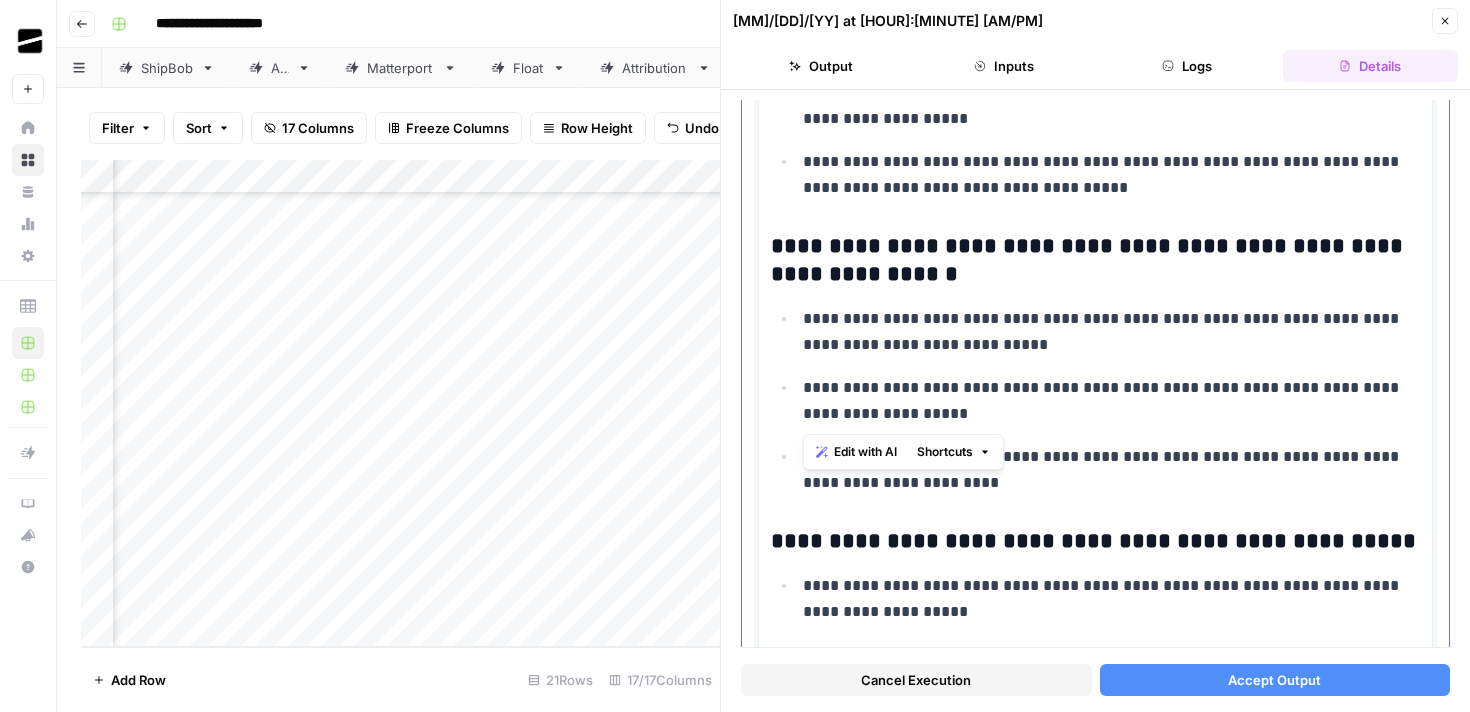 drag, startPoint x: 937, startPoint y: 411, endPoint x: 802, endPoint y: 330, distance: 157.4357 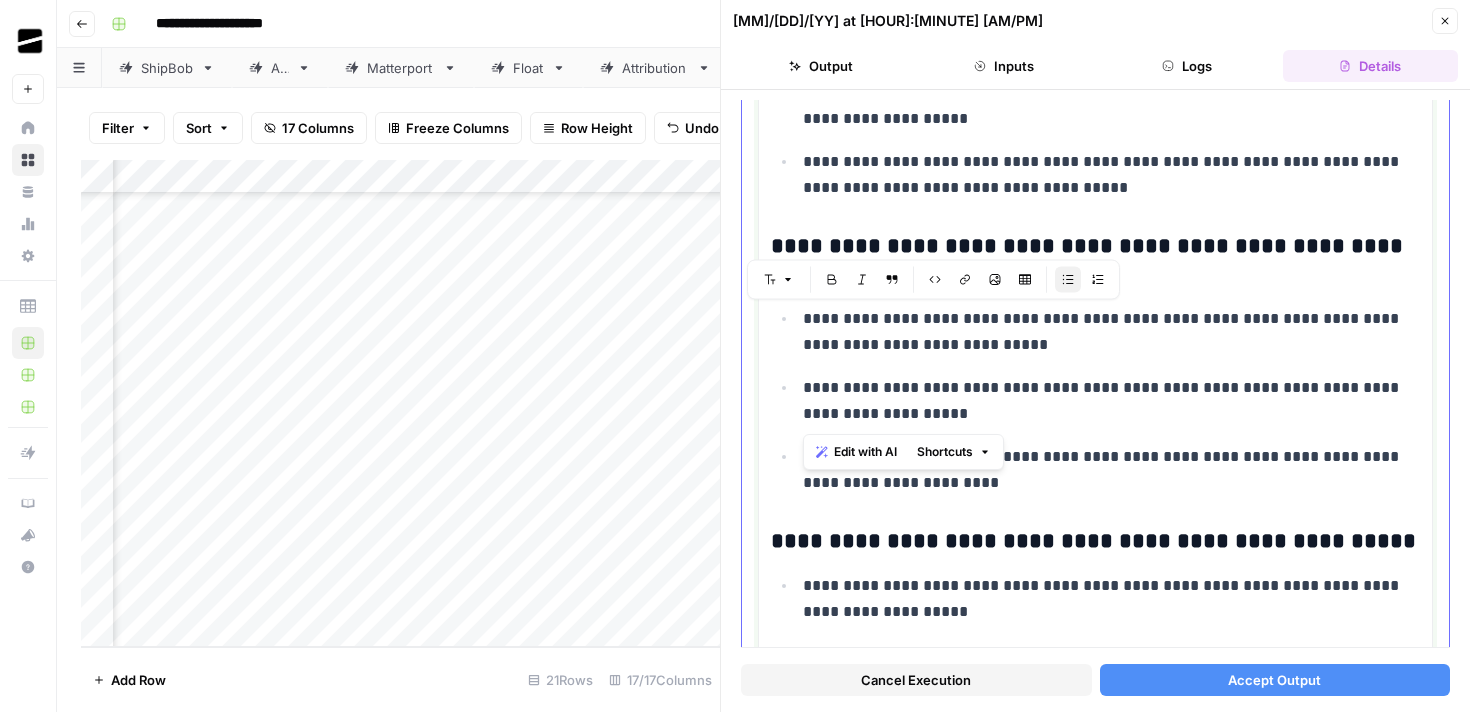 copy on "**********" 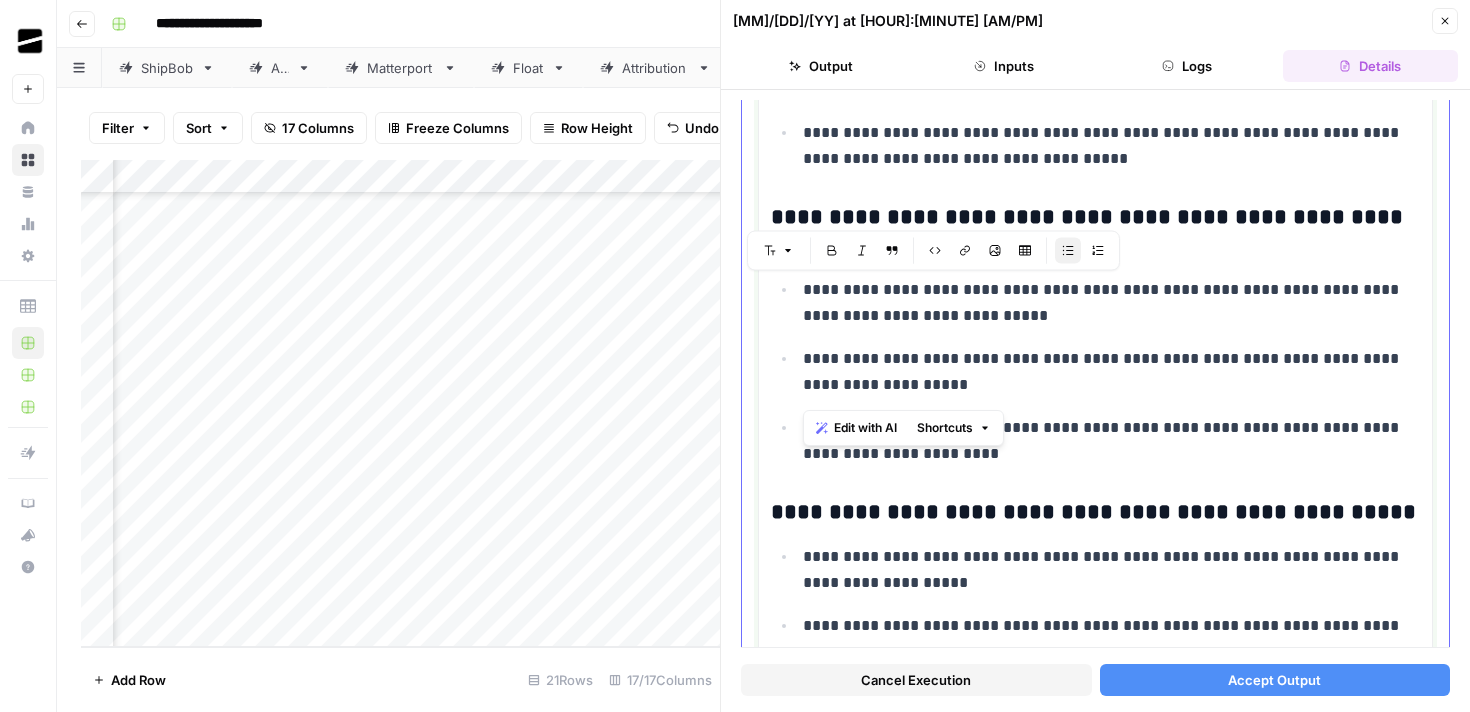 scroll, scrollTop: 2355, scrollLeft: 0, axis: vertical 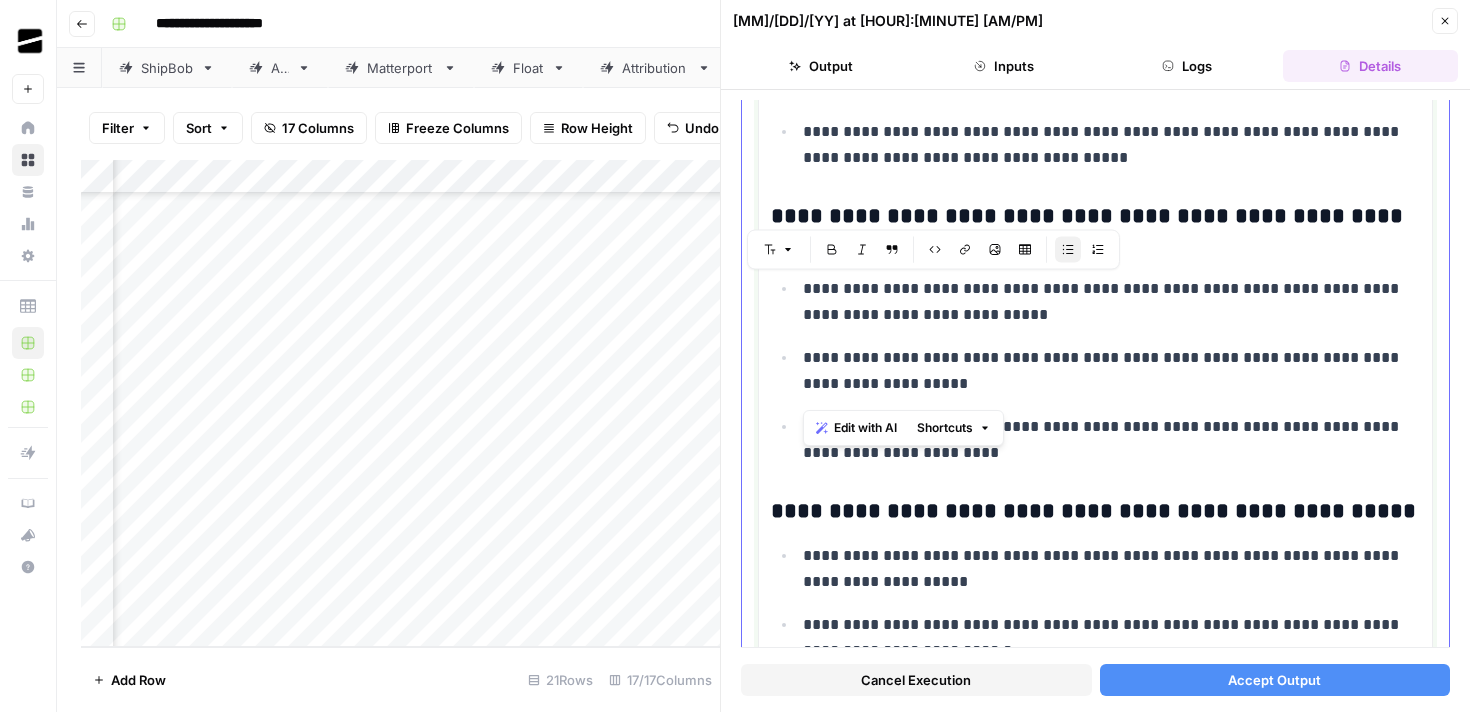 click on "**********" at bounding box center (1111, 440) 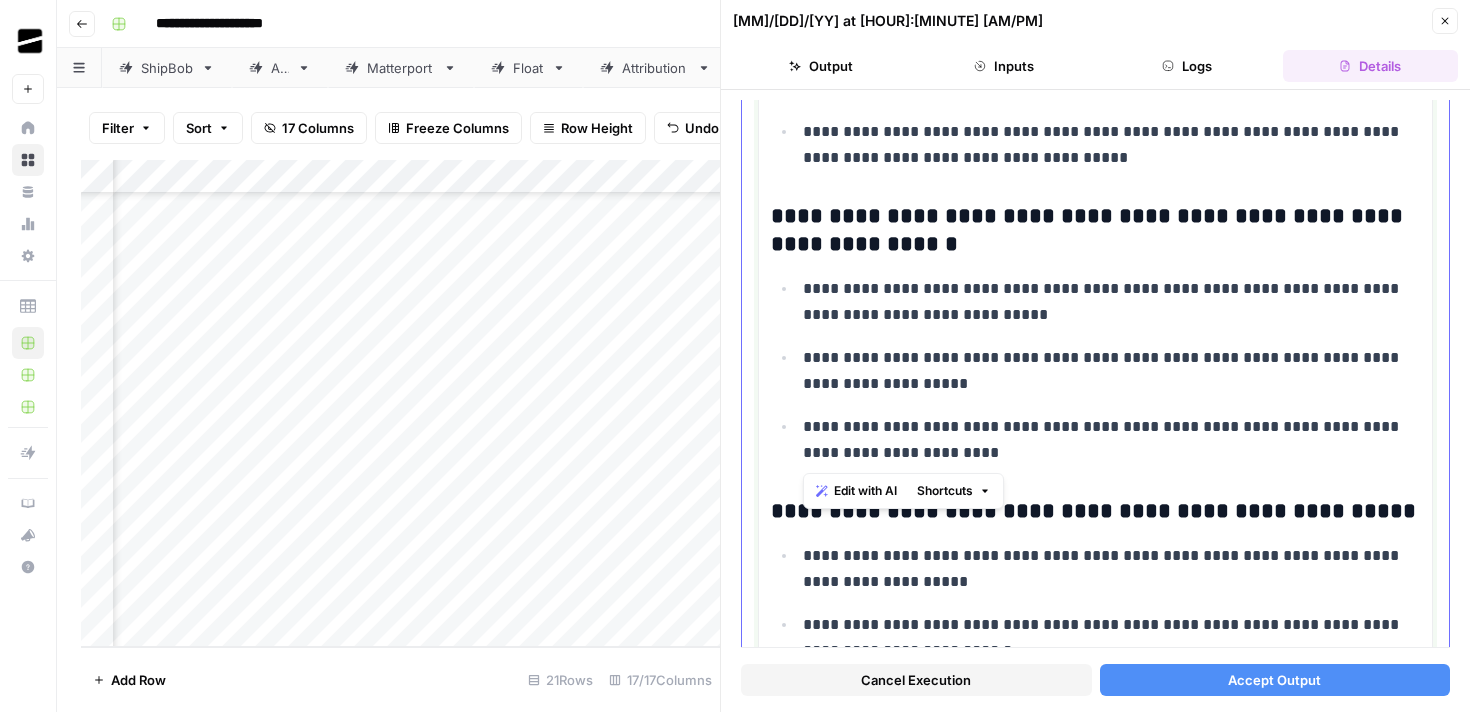 drag, startPoint x: 995, startPoint y: 453, endPoint x: 897, endPoint y: 401, distance: 110.94143 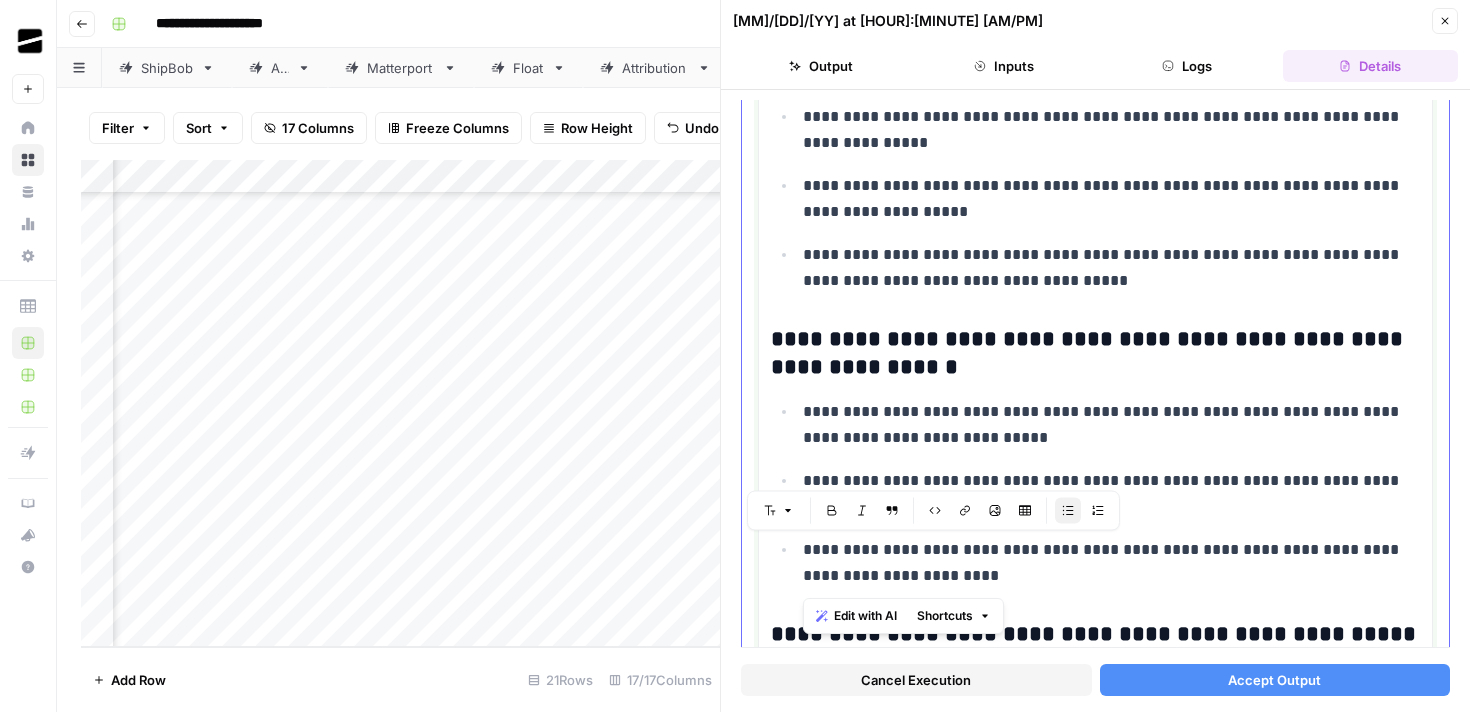 scroll, scrollTop: 2219, scrollLeft: 0, axis: vertical 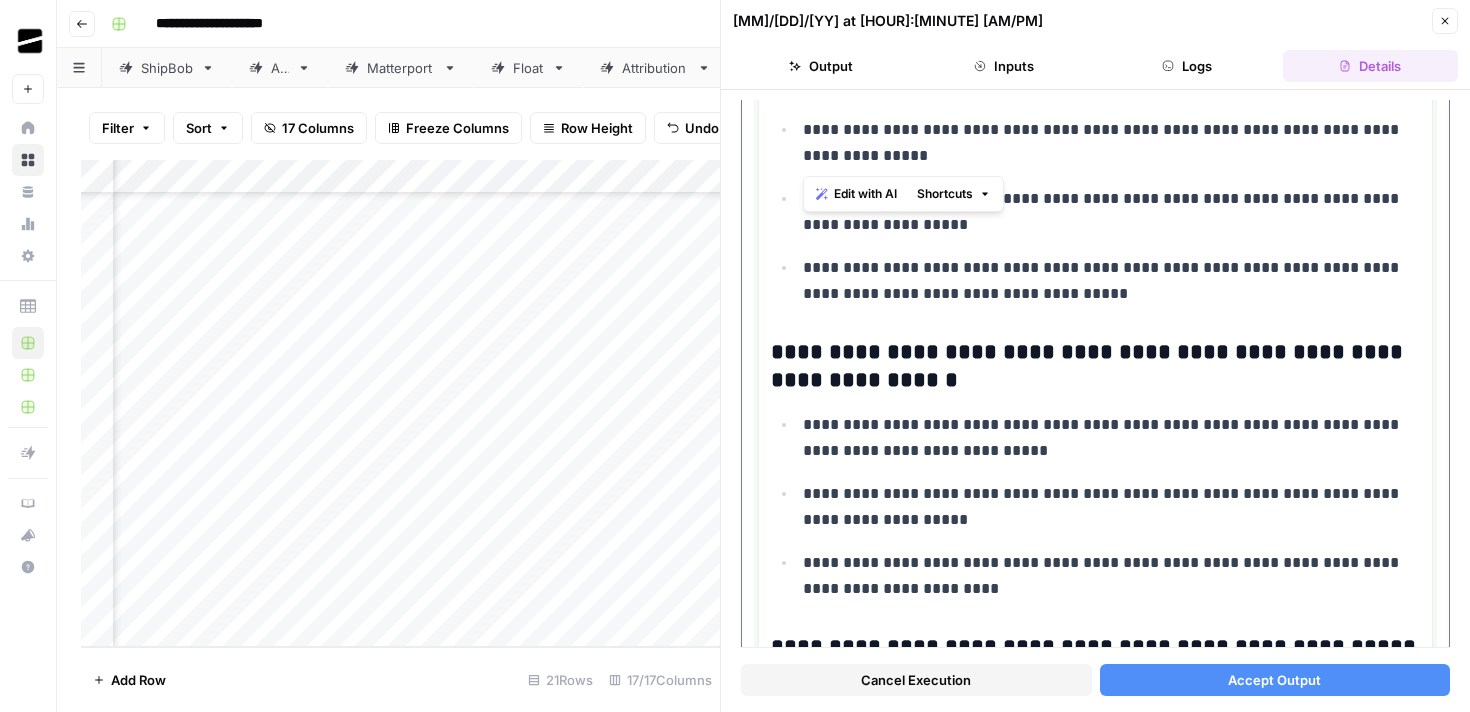 drag, startPoint x: 976, startPoint y: 168, endPoint x: 799, endPoint y: 137, distance: 179.69418 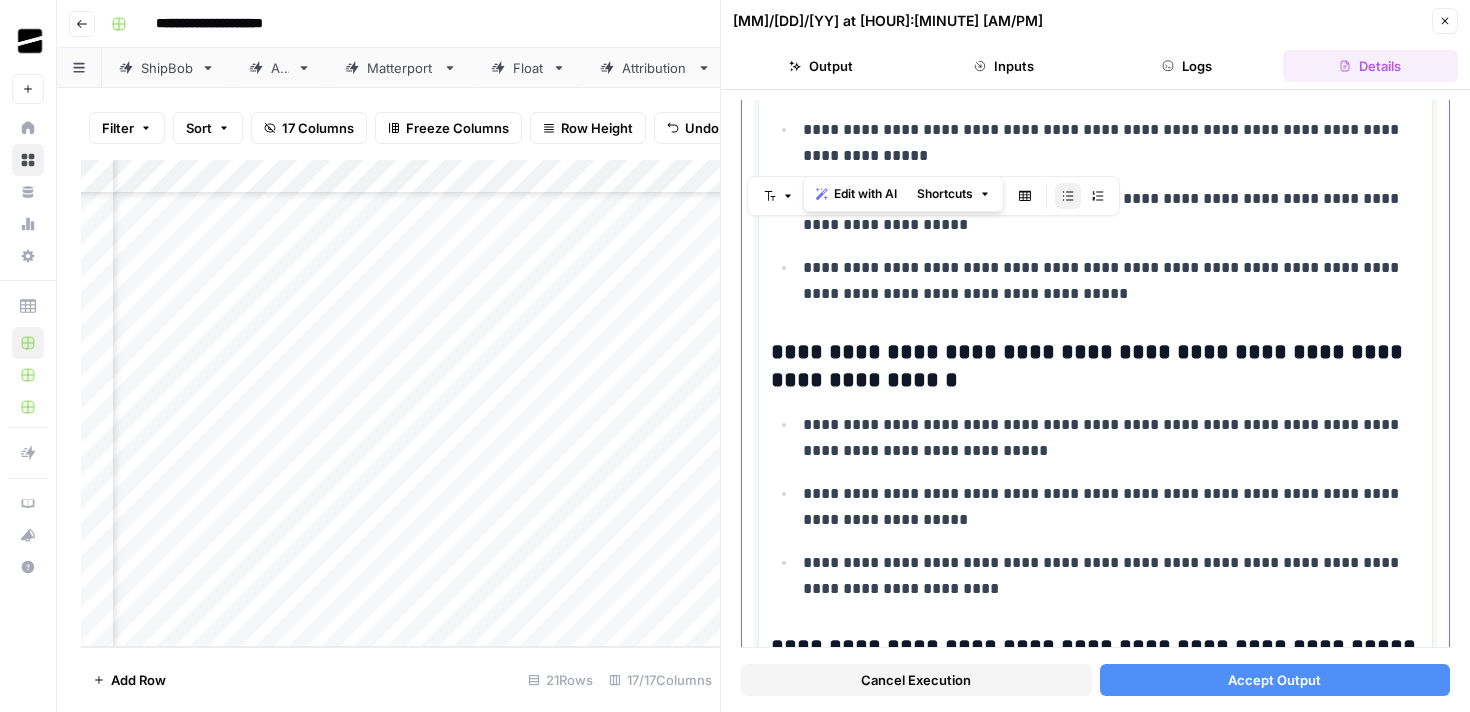 copy on "**********" 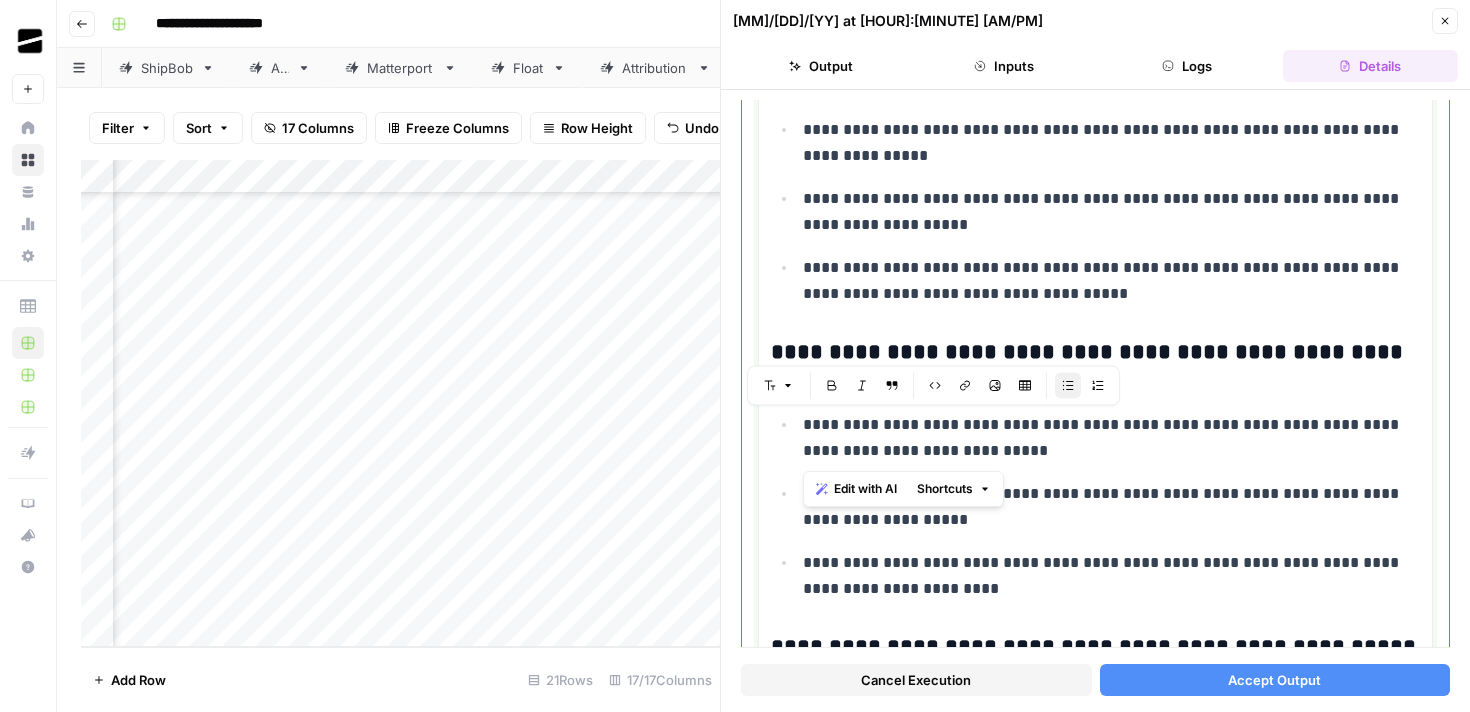 drag, startPoint x: 1072, startPoint y: 454, endPoint x: 801, endPoint y: 416, distance: 273.65125 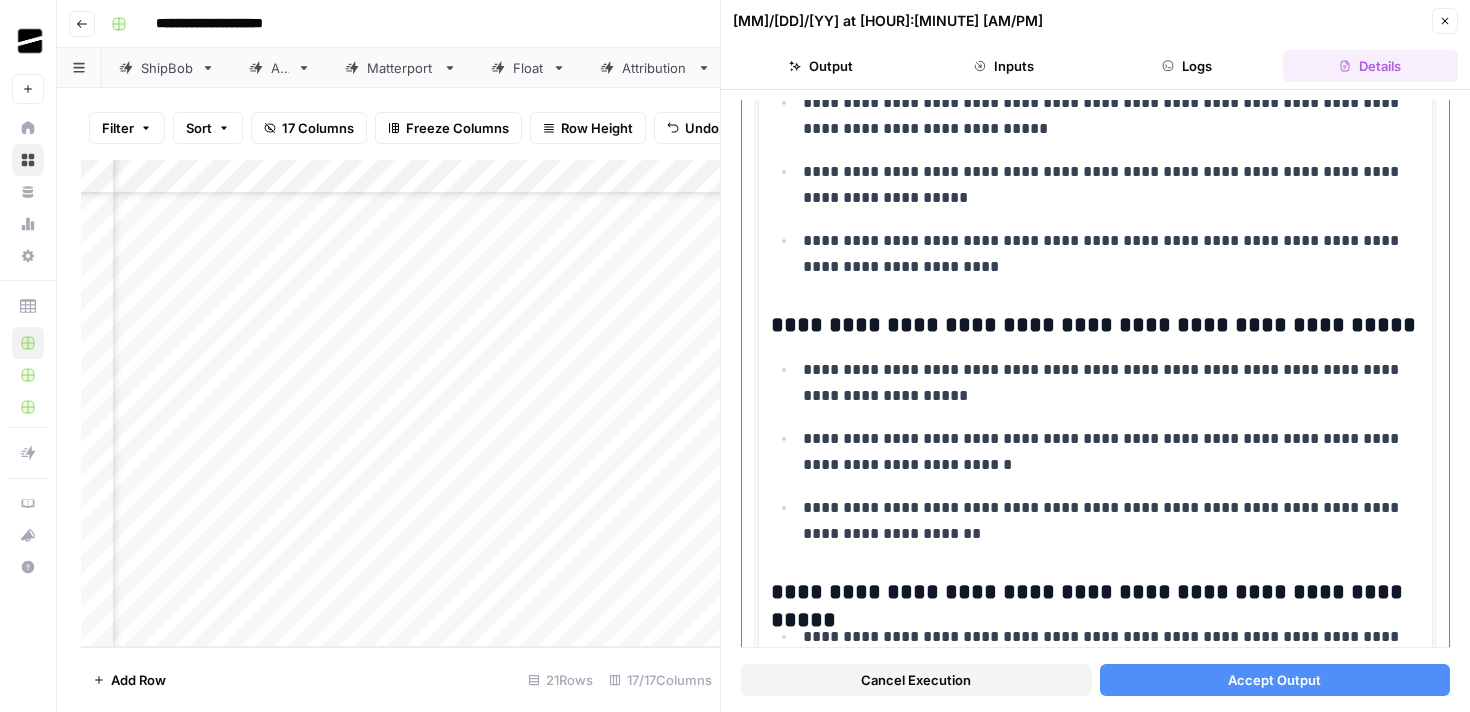 scroll, scrollTop: 2689, scrollLeft: 0, axis: vertical 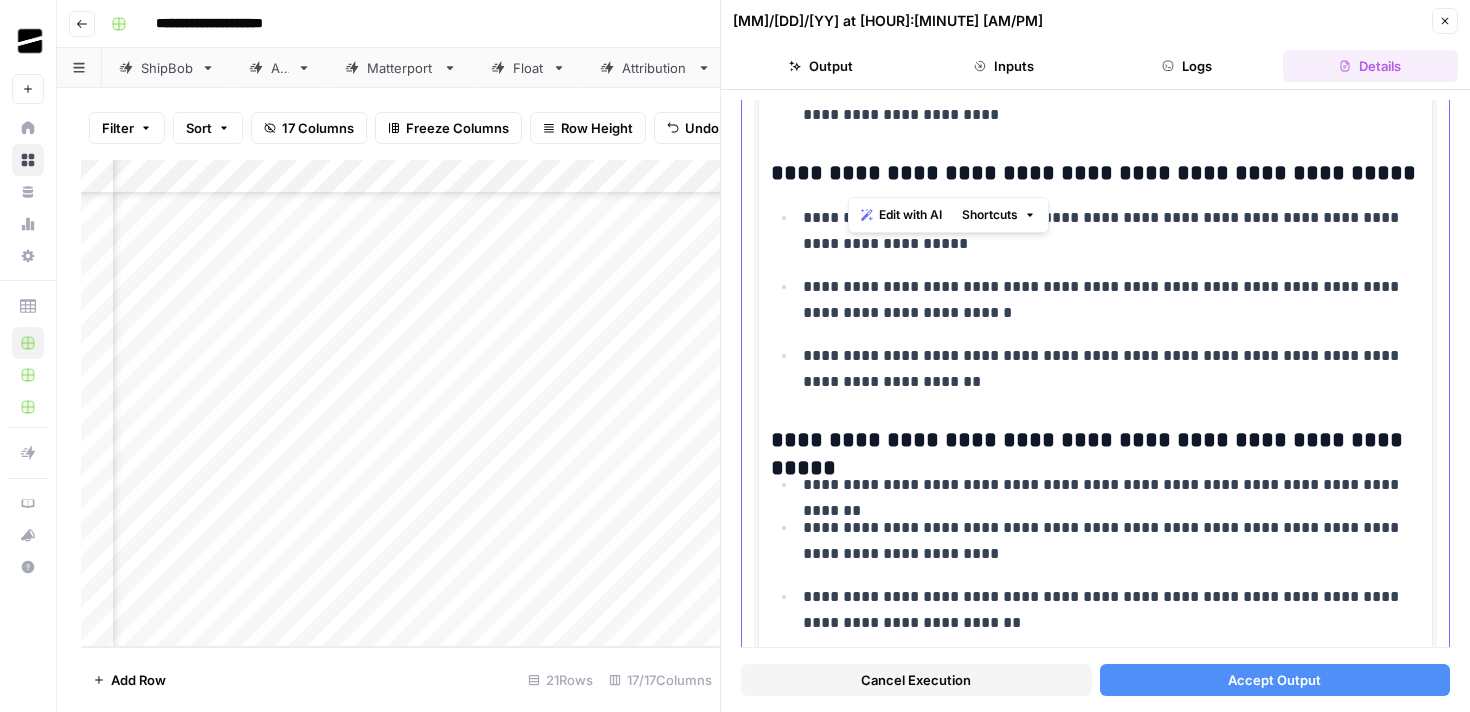 drag, startPoint x: 1329, startPoint y: 178, endPoint x: 854, endPoint y: 181, distance: 475.00946 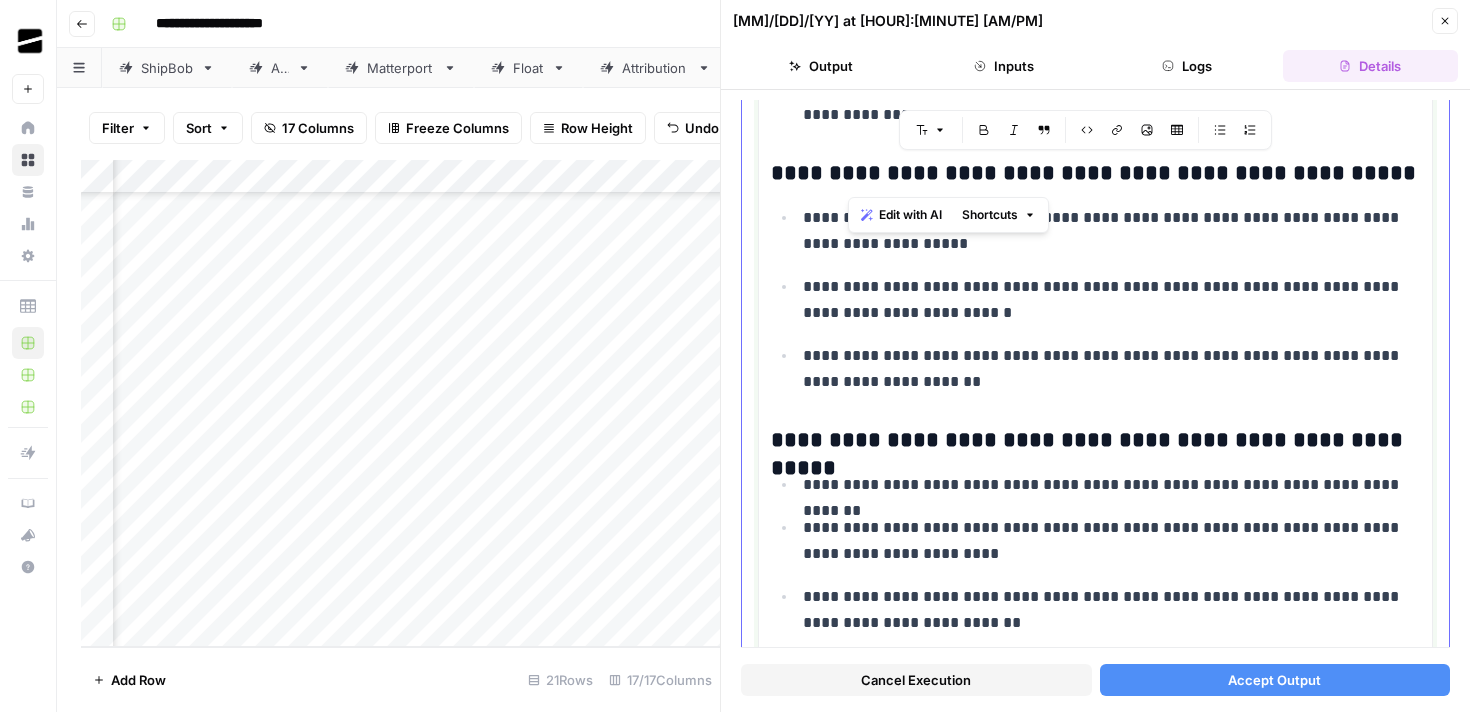 copy on "**********" 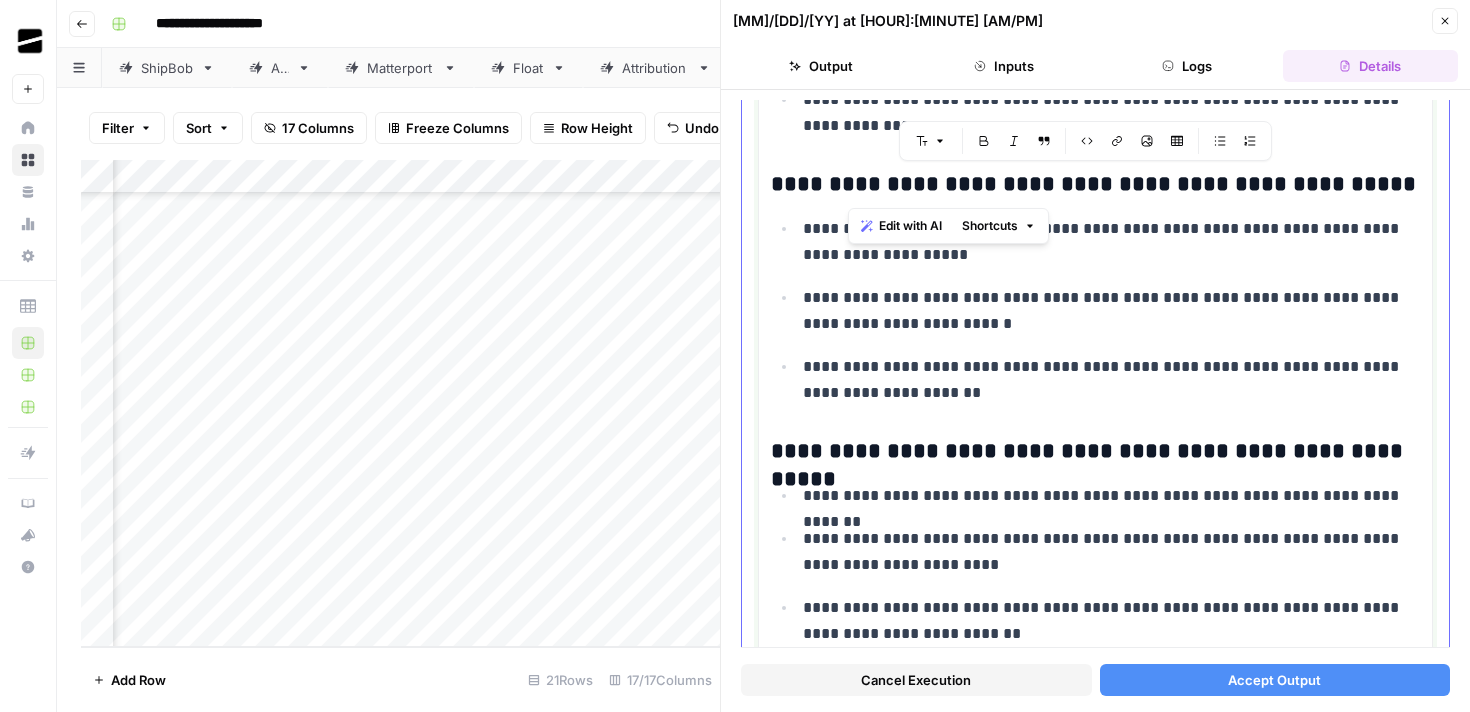 scroll, scrollTop: 2673, scrollLeft: 0, axis: vertical 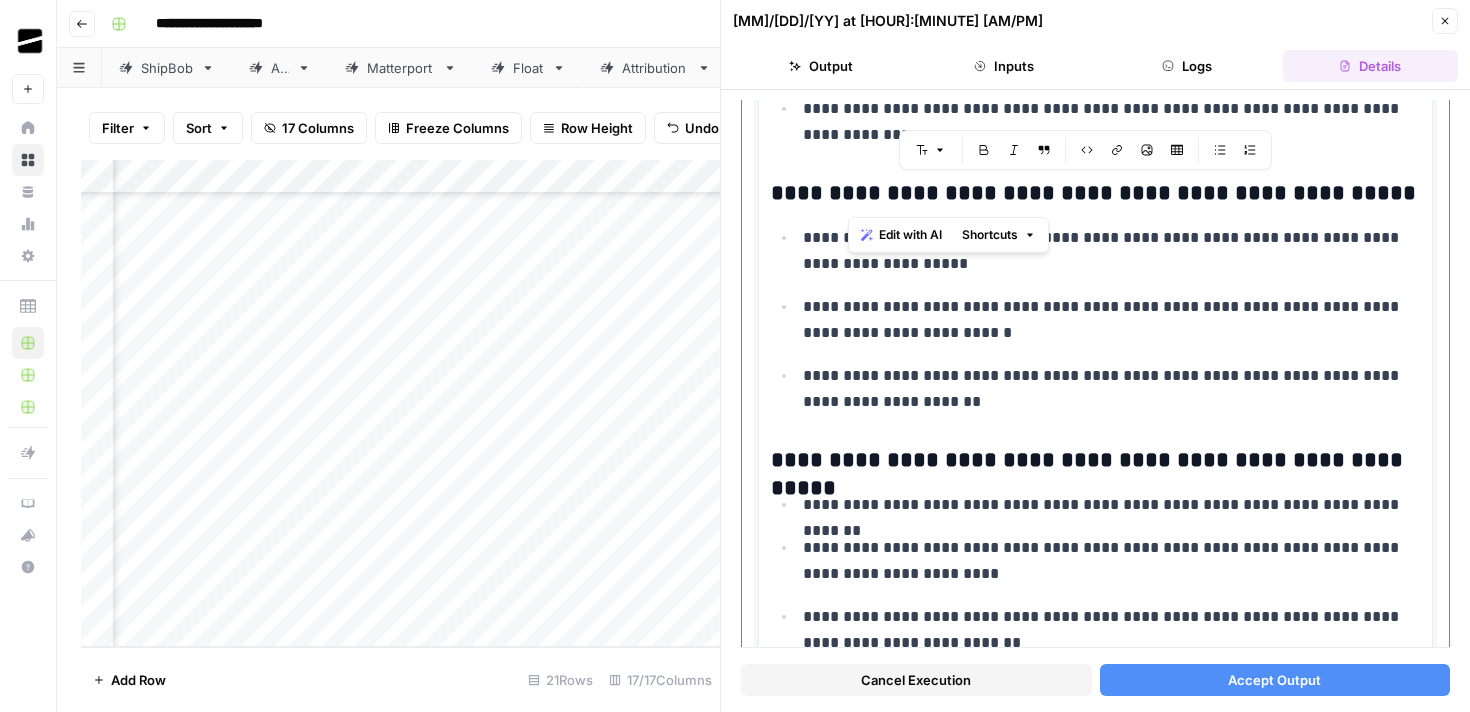 copy on "**********" 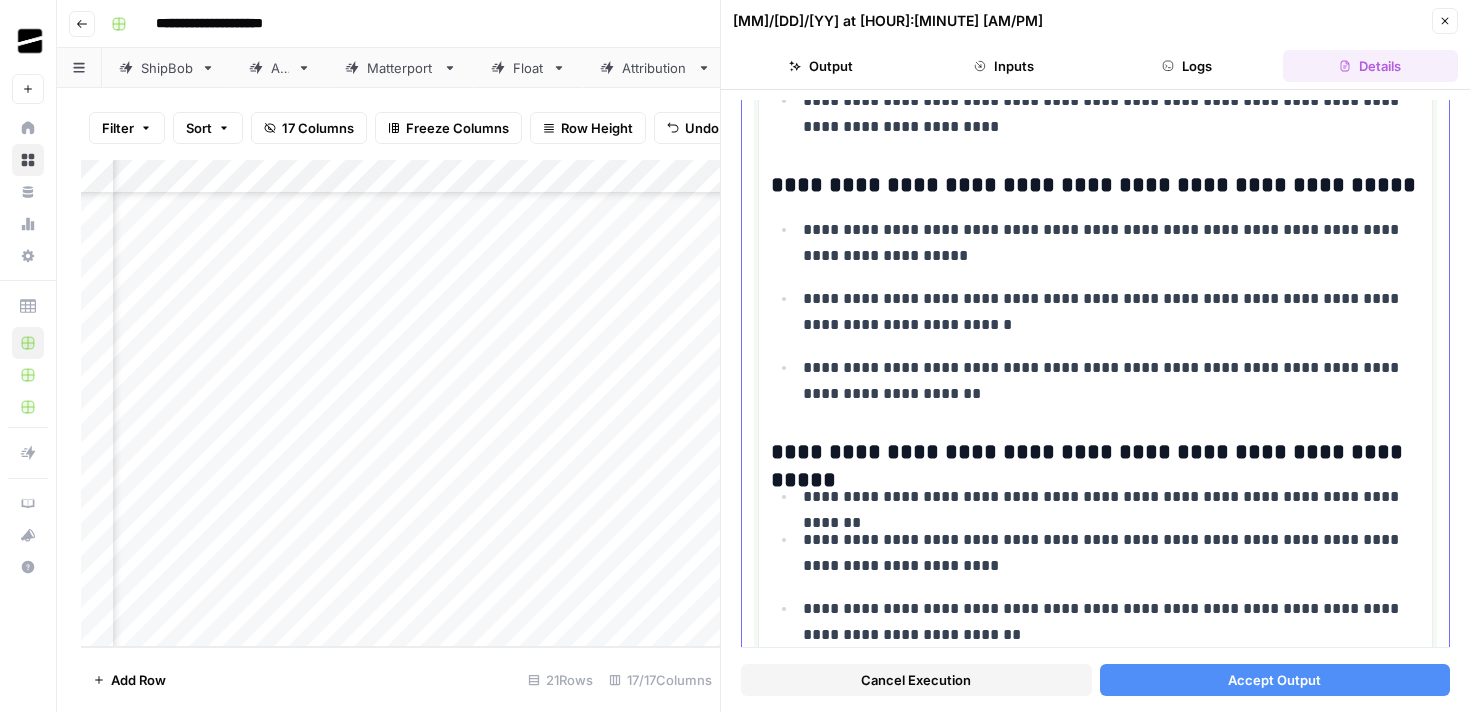 click on "**********" at bounding box center (1111, 381) 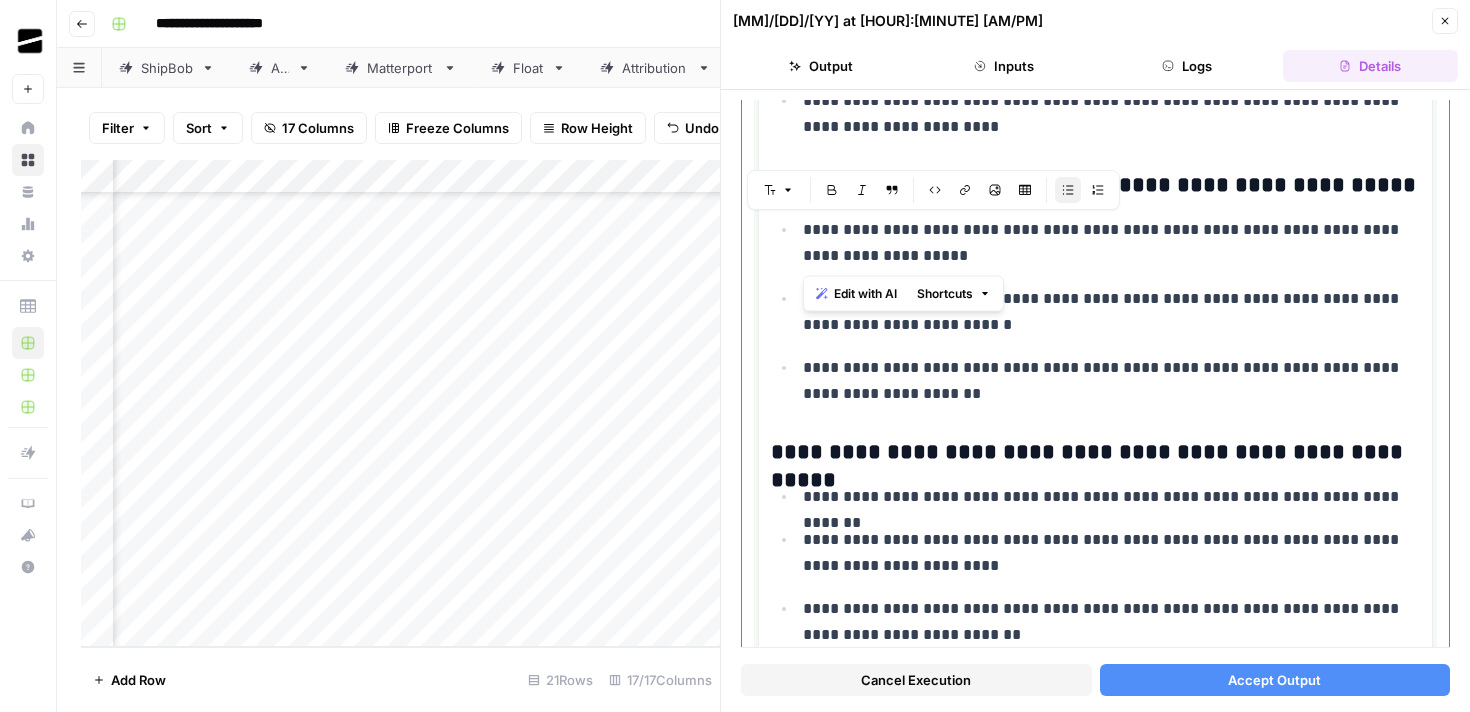 drag, startPoint x: 887, startPoint y: 260, endPoint x: 804, endPoint y: 233, distance: 87.28116 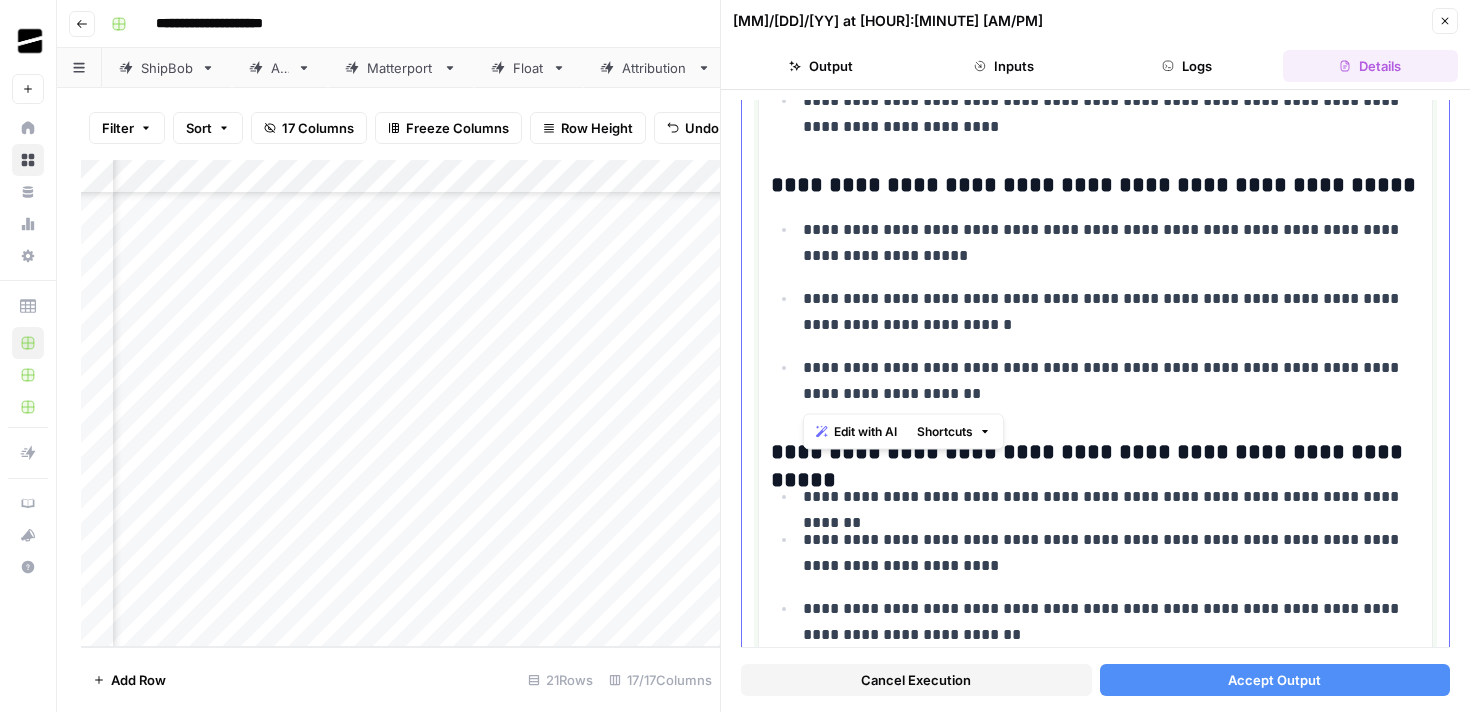 drag, startPoint x: 928, startPoint y: 400, endPoint x: 806, endPoint y: 232, distance: 207.62466 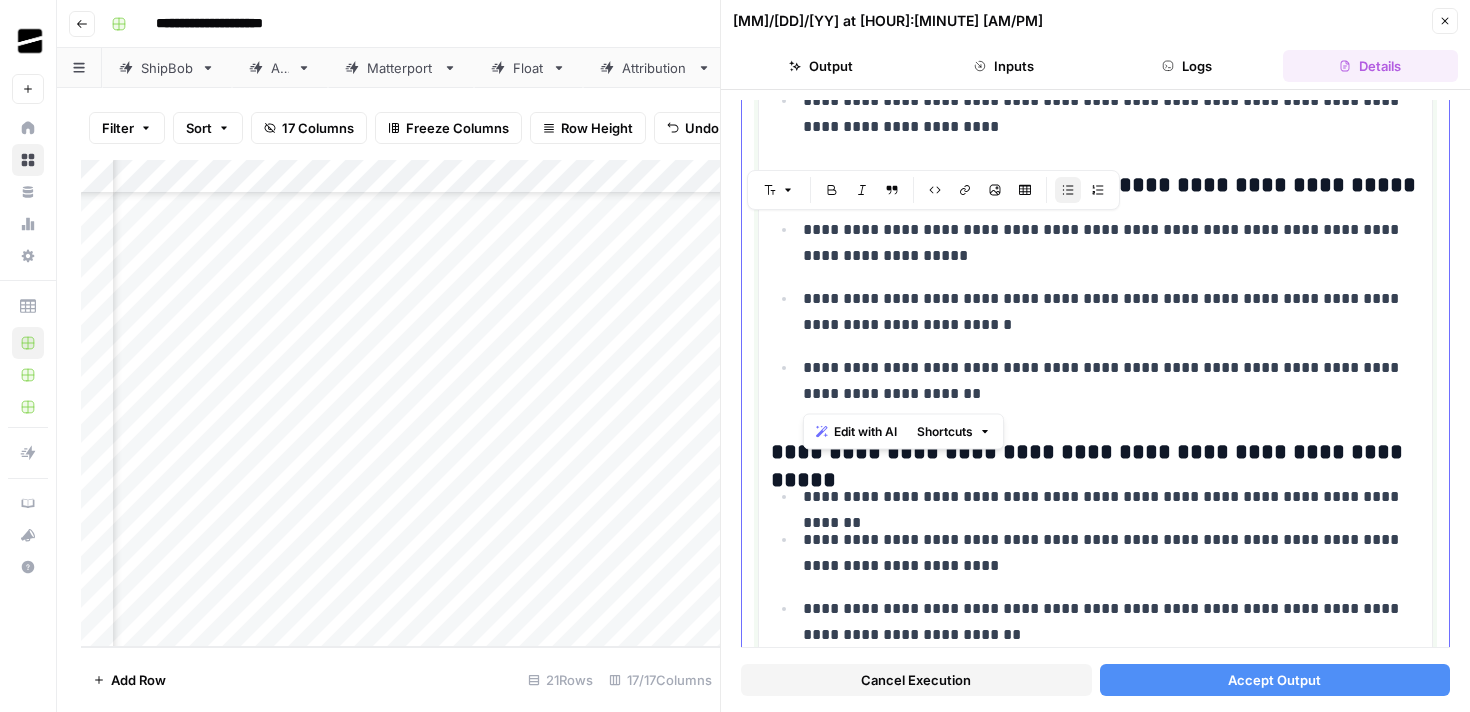 copy on "**********" 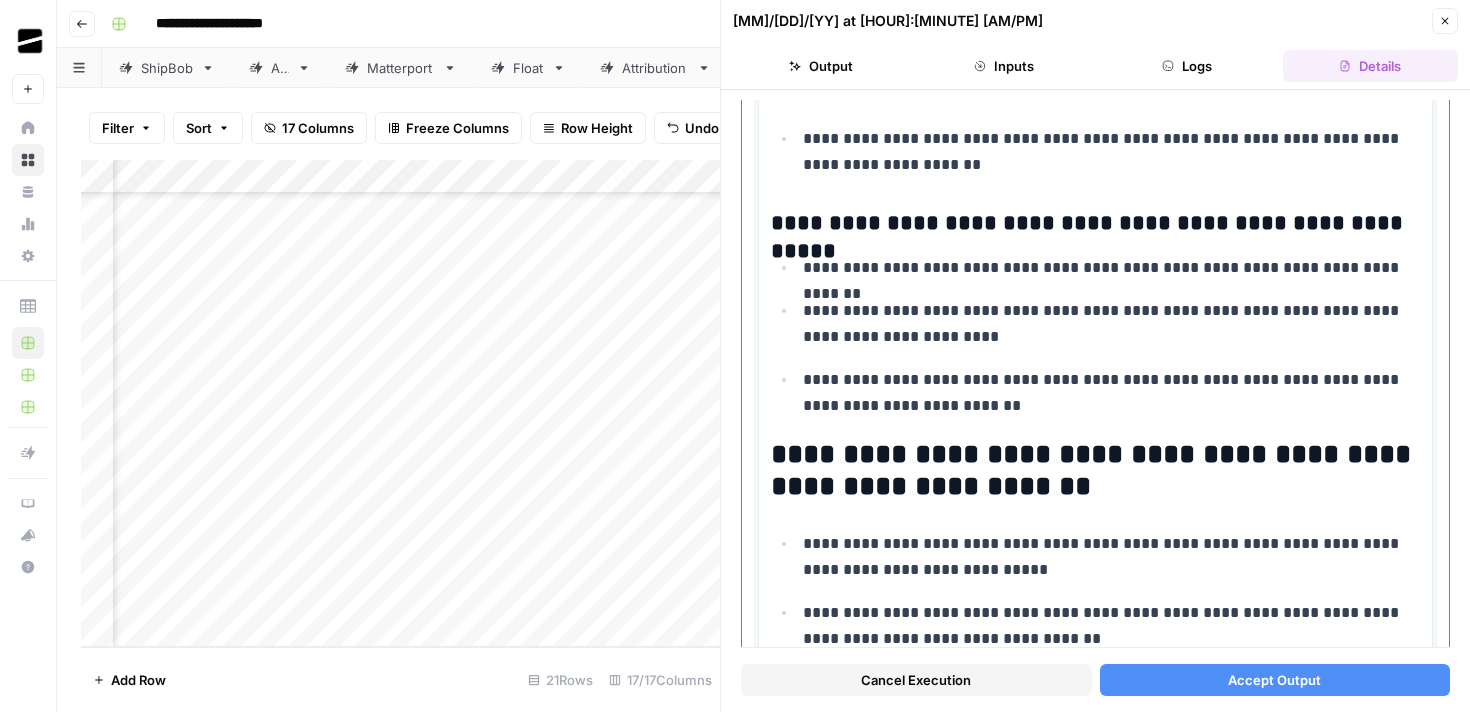 scroll, scrollTop: 2918, scrollLeft: 0, axis: vertical 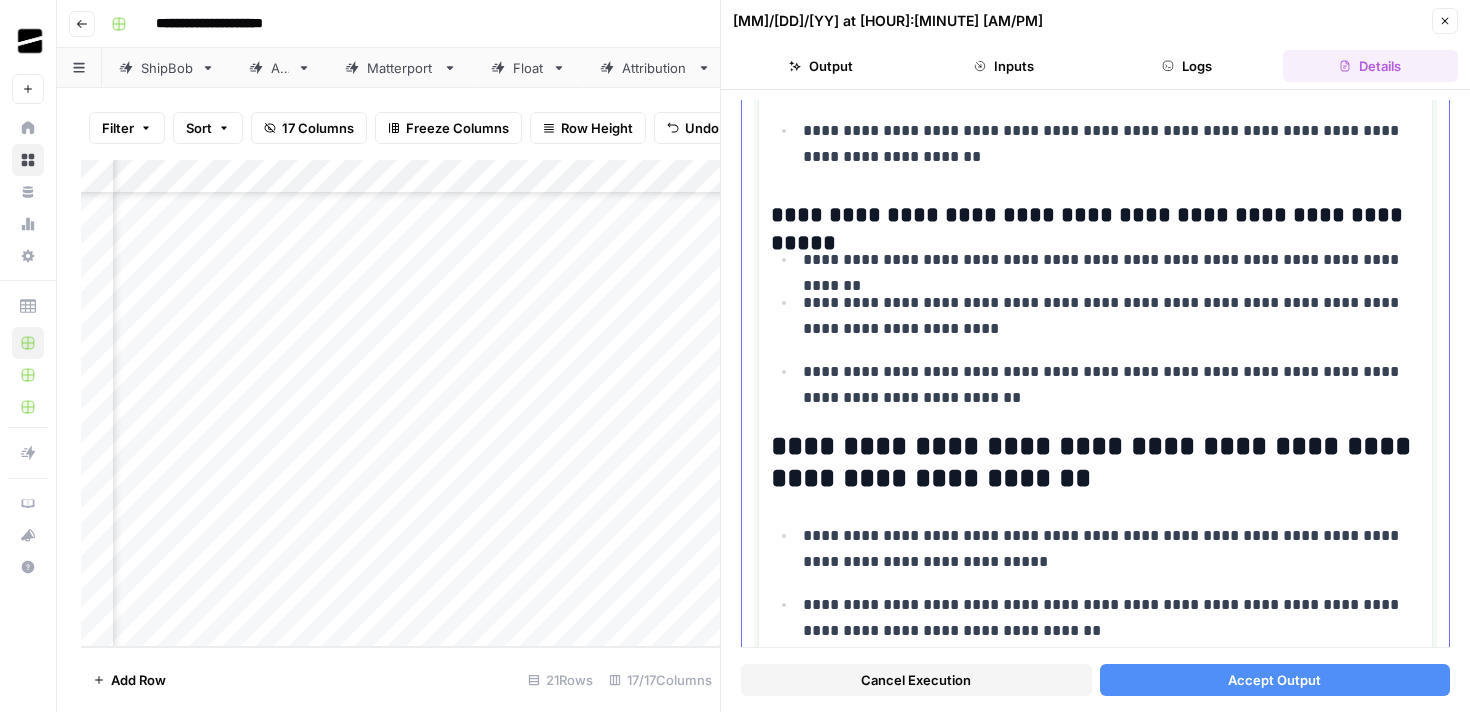 click on "**********" at bounding box center (1095, 216) 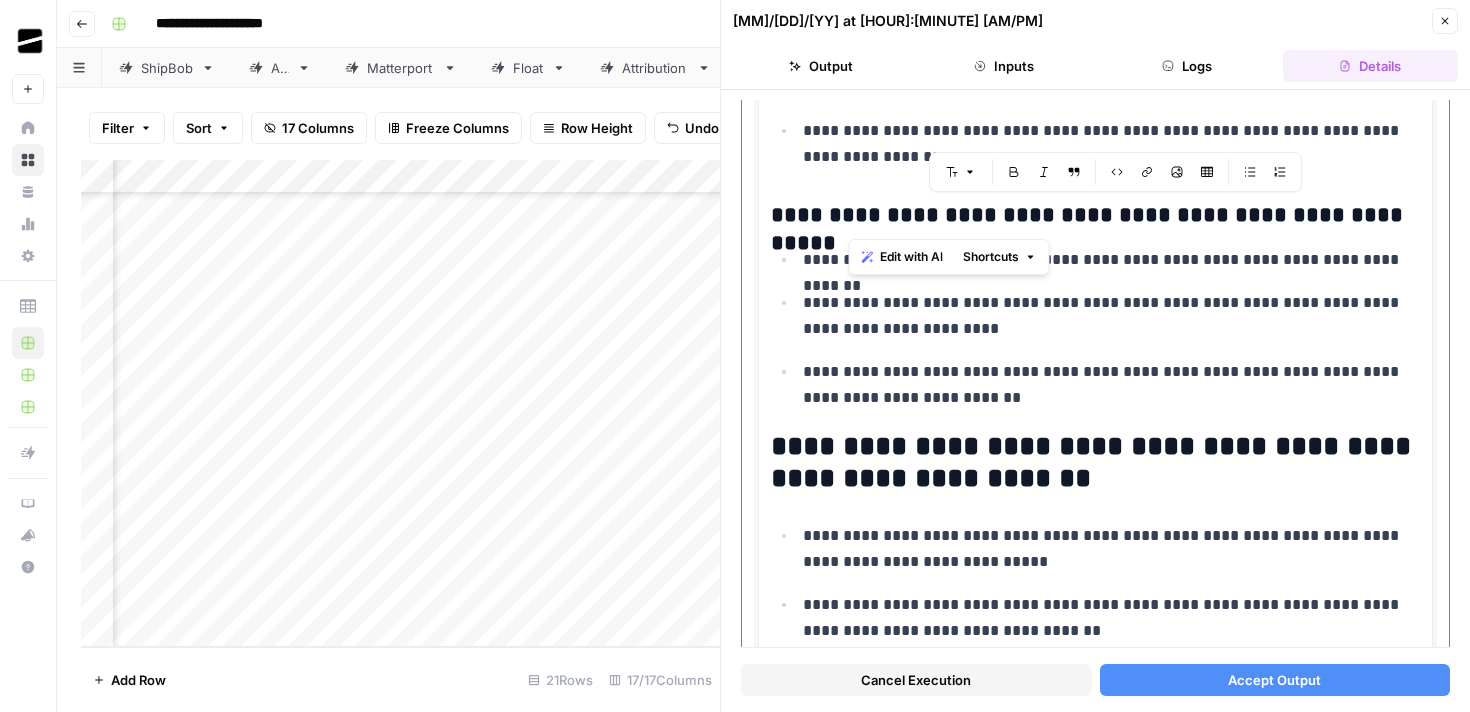 drag, startPoint x: 1383, startPoint y: 219, endPoint x: 852, endPoint y: 223, distance: 531.0151 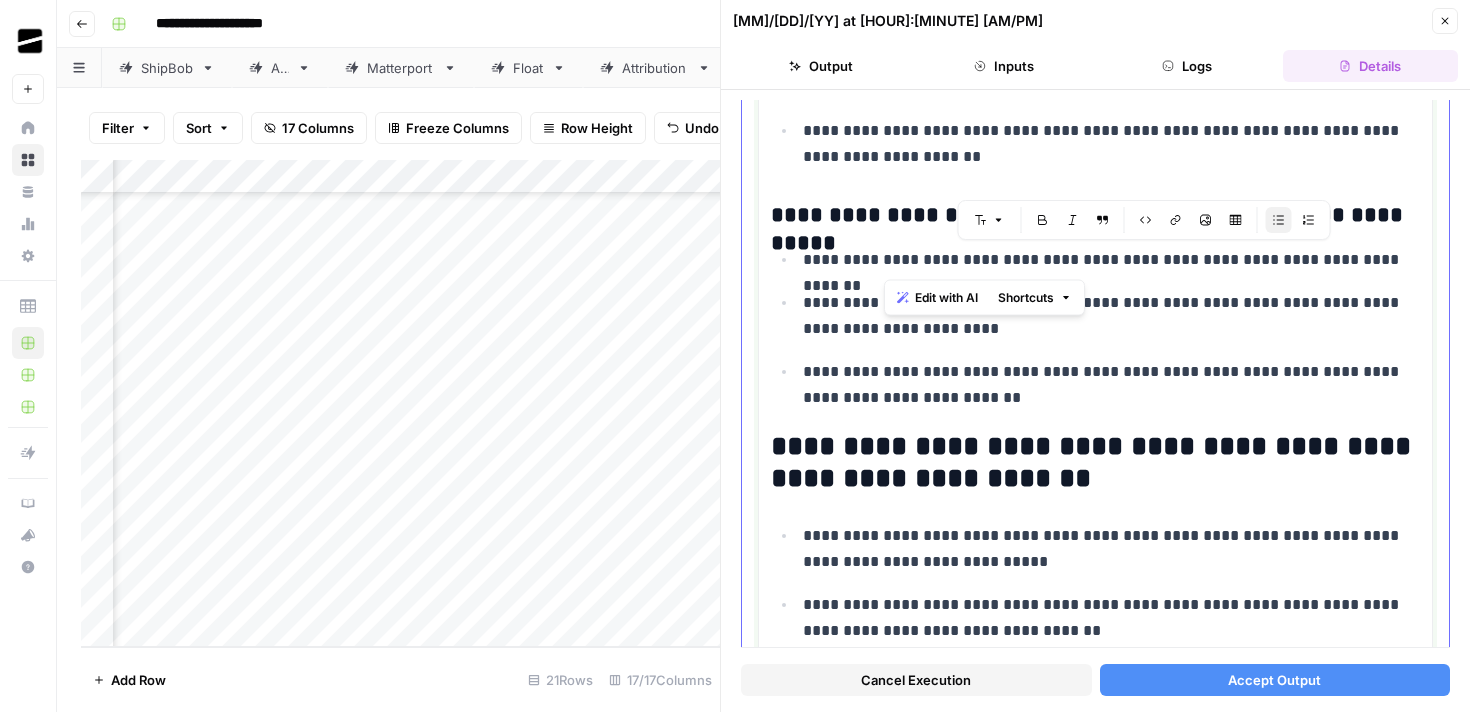 drag, startPoint x: 1409, startPoint y: 263, endPoint x: 885, endPoint y: 265, distance: 524.00385 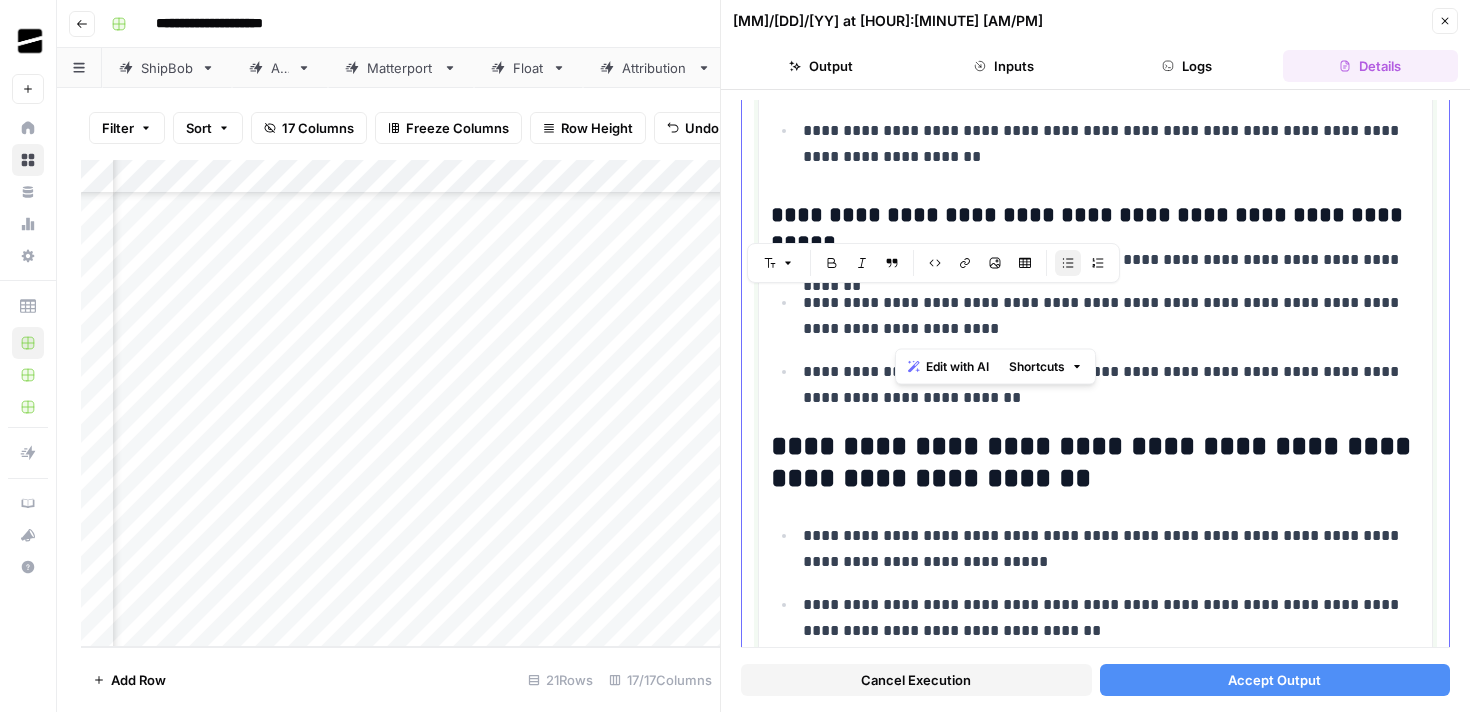 drag, startPoint x: 935, startPoint y: 339, endPoint x: 896, endPoint y: 312, distance: 47.434166 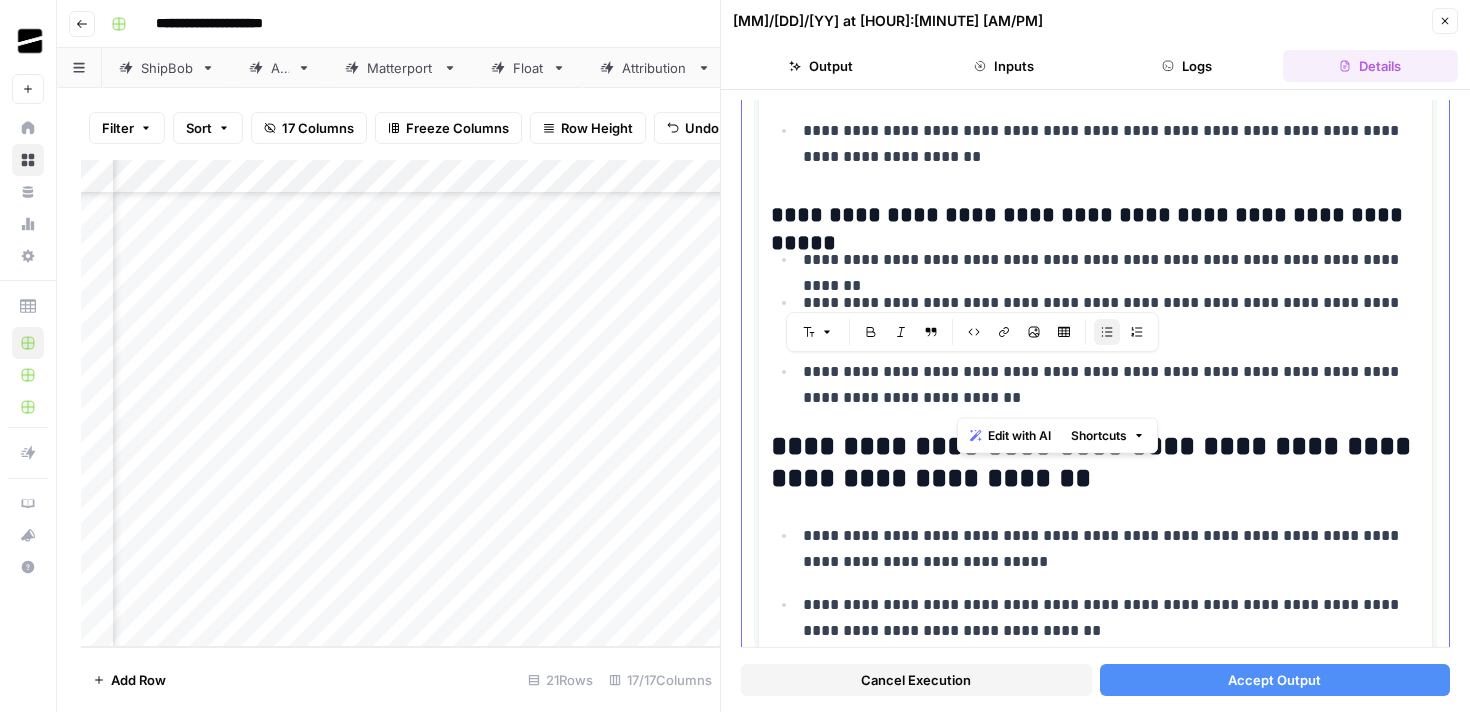 drag, startPoint x: 1027, startPoint y: 406, endPoint x: 957, endPoint y: 376, distance: 76.15773 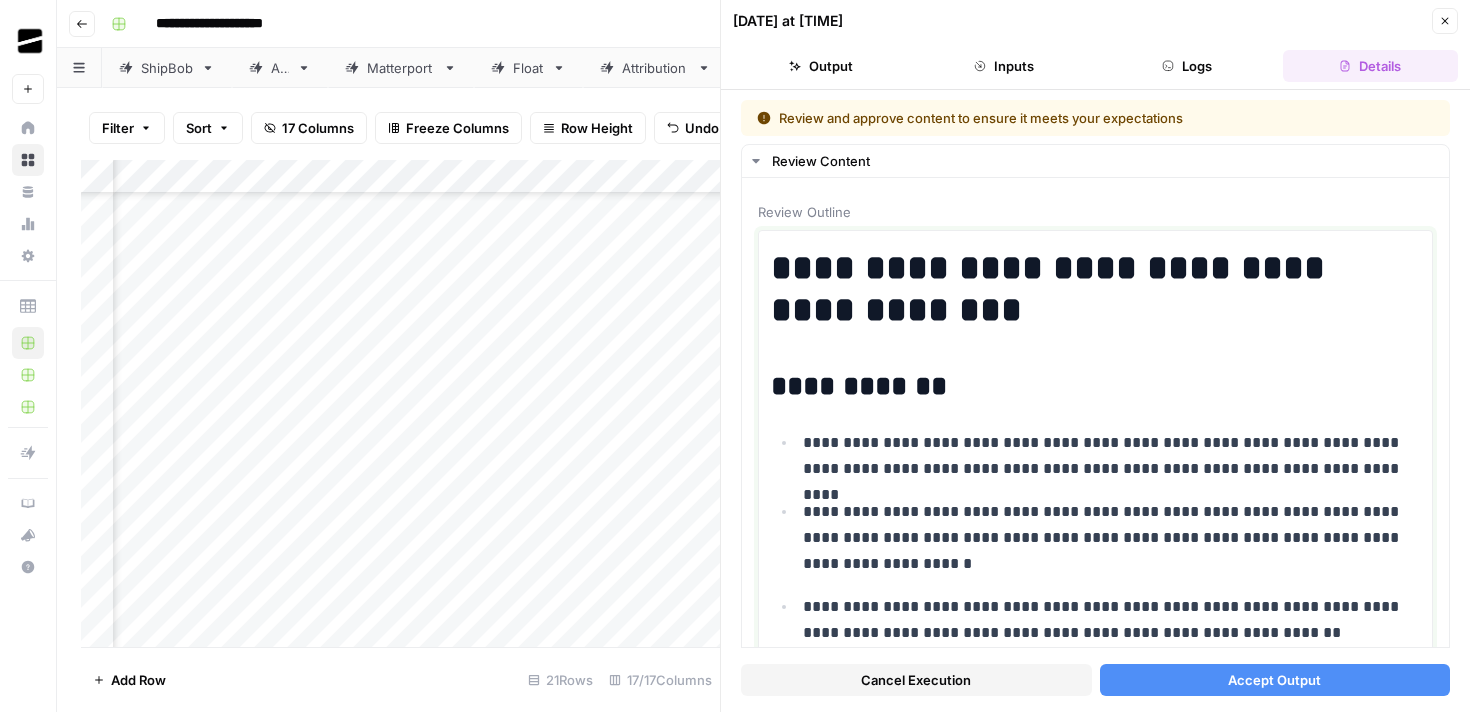 scroll, scrollTop: 0, scrollLeft: 0, axis: both 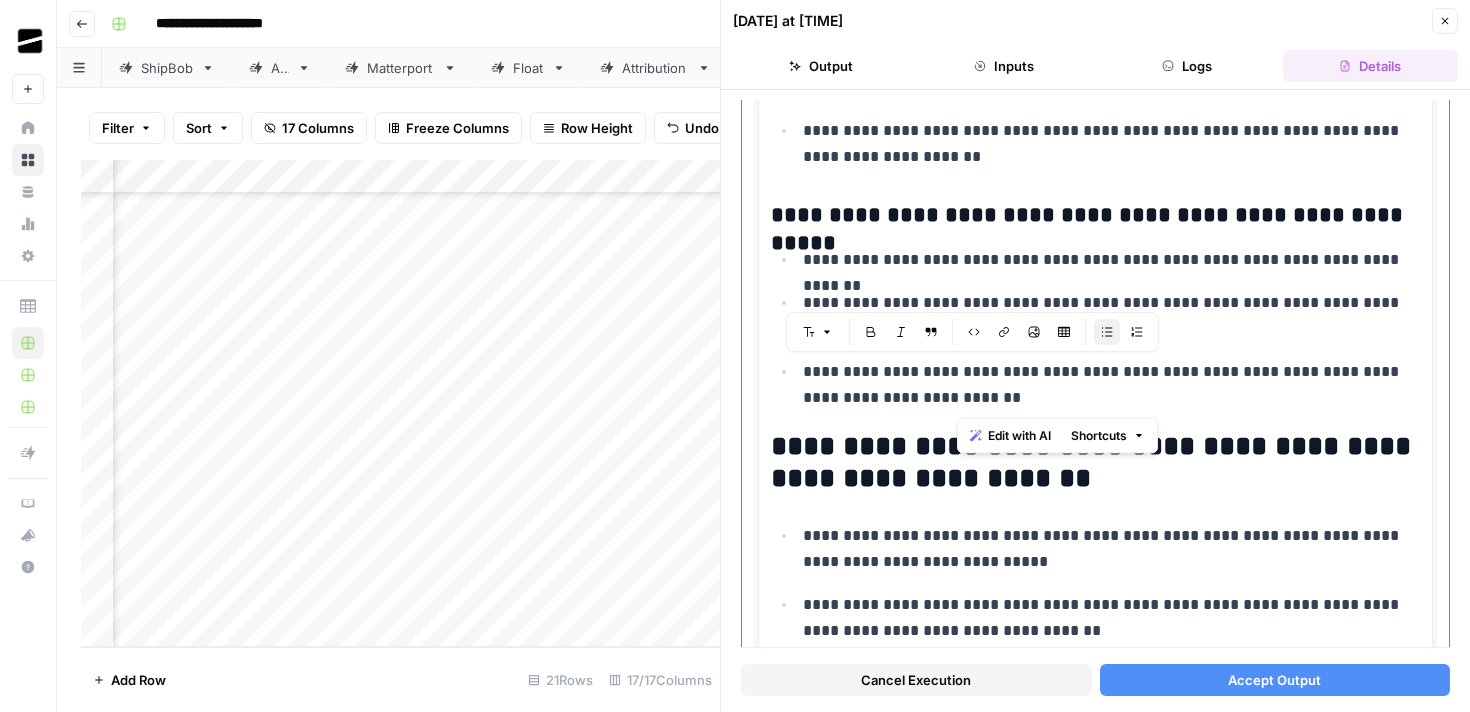 click on "**********" at bounding box center [1095, 20] 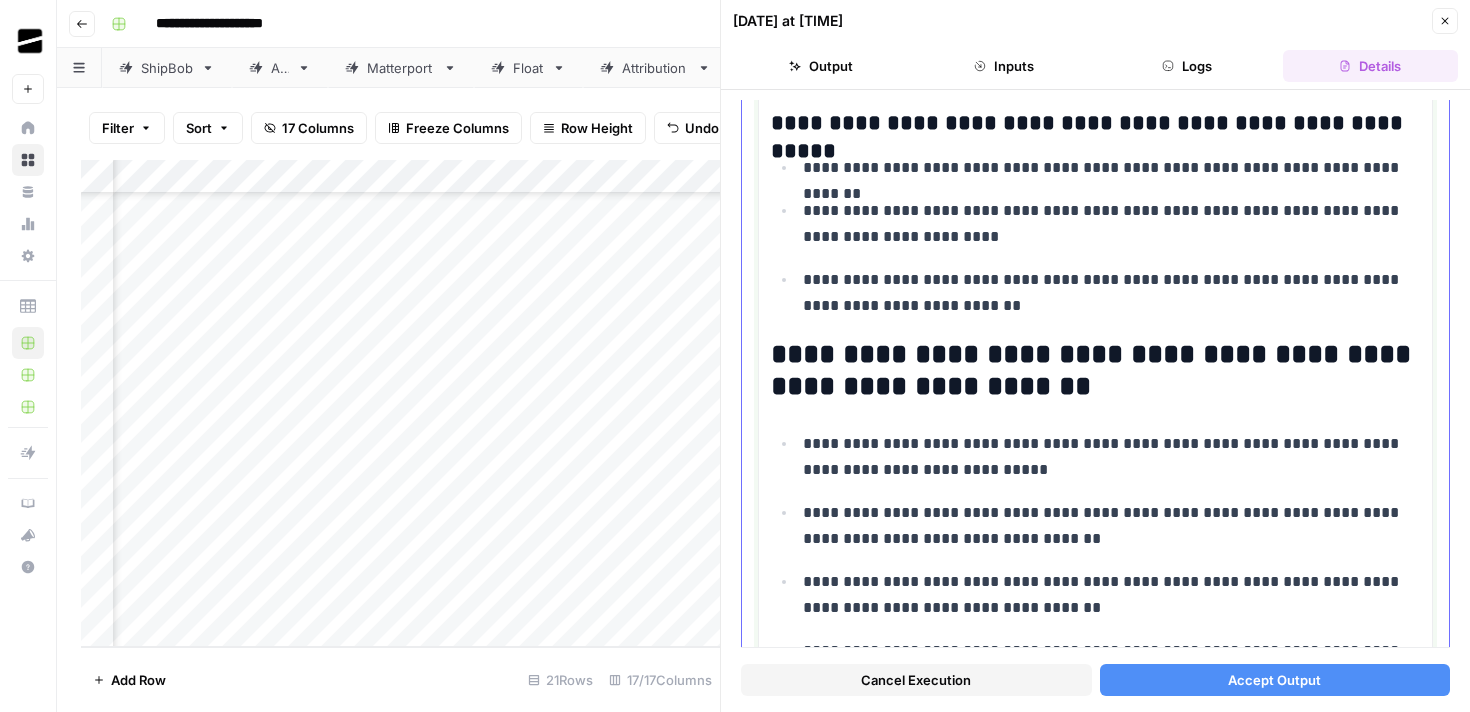 scroll, scrollTop: 3124, scrollLeft: 0, axis: vertical 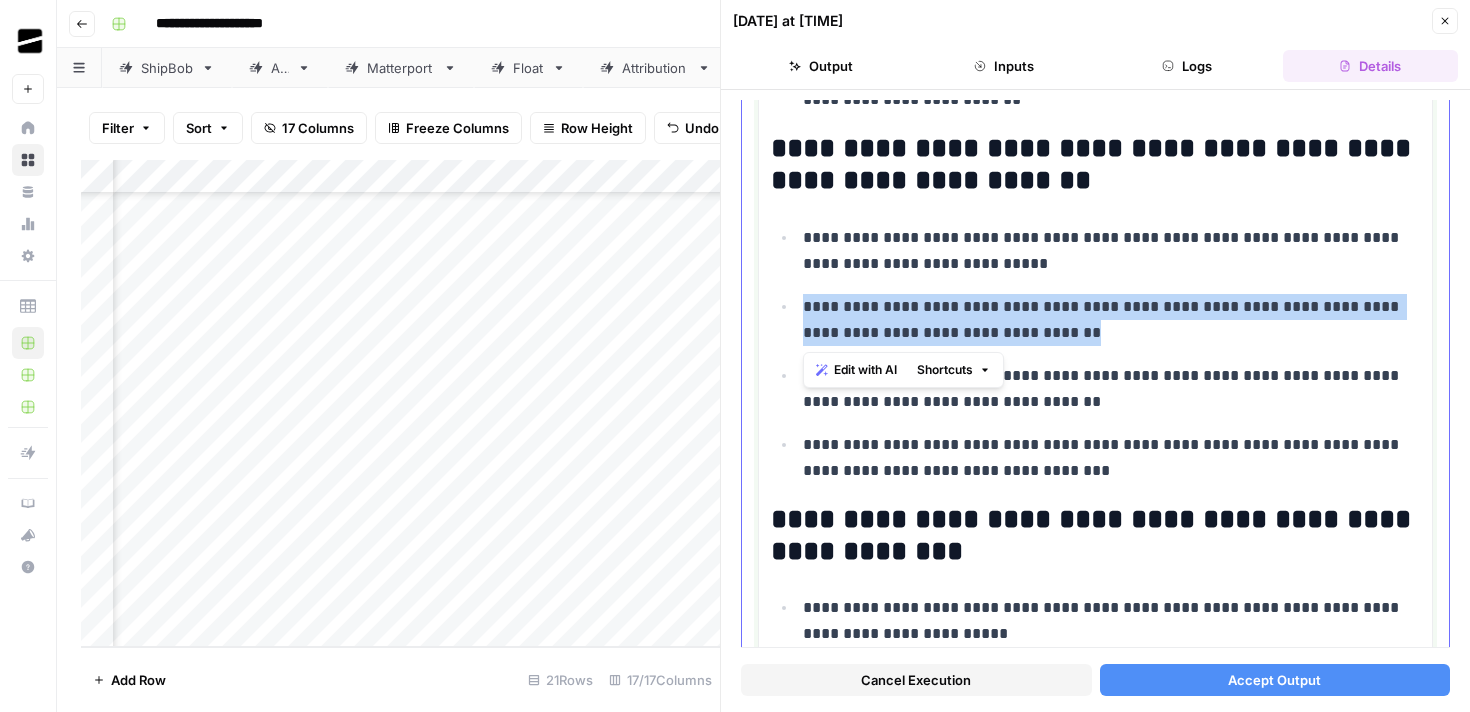 drag, startPoint x: 995, startPoint y: 337, endPoint x: 801, endPoint y: 308, distance: 196.15555 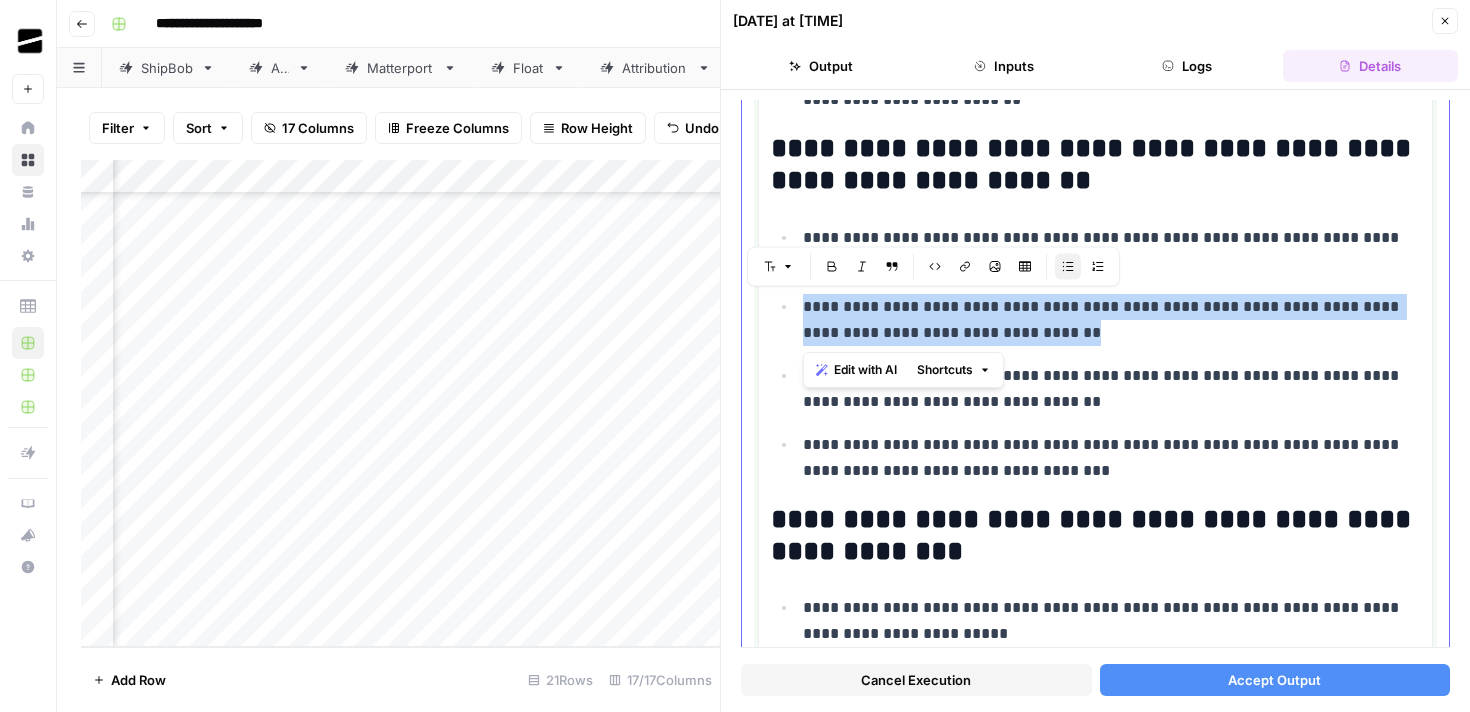 copy on "**********" 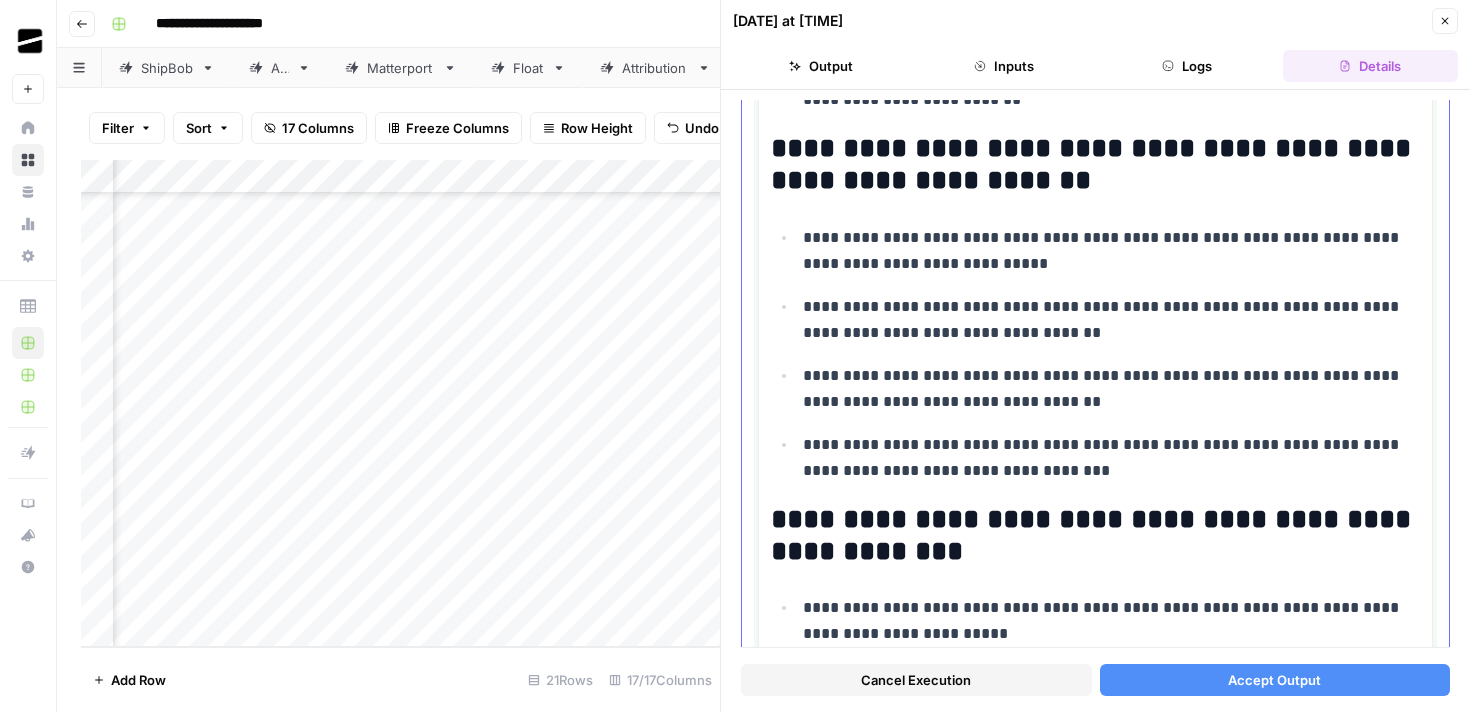 scroll, scrollTop: 3259, scrollLeft: 0, axis: vertical 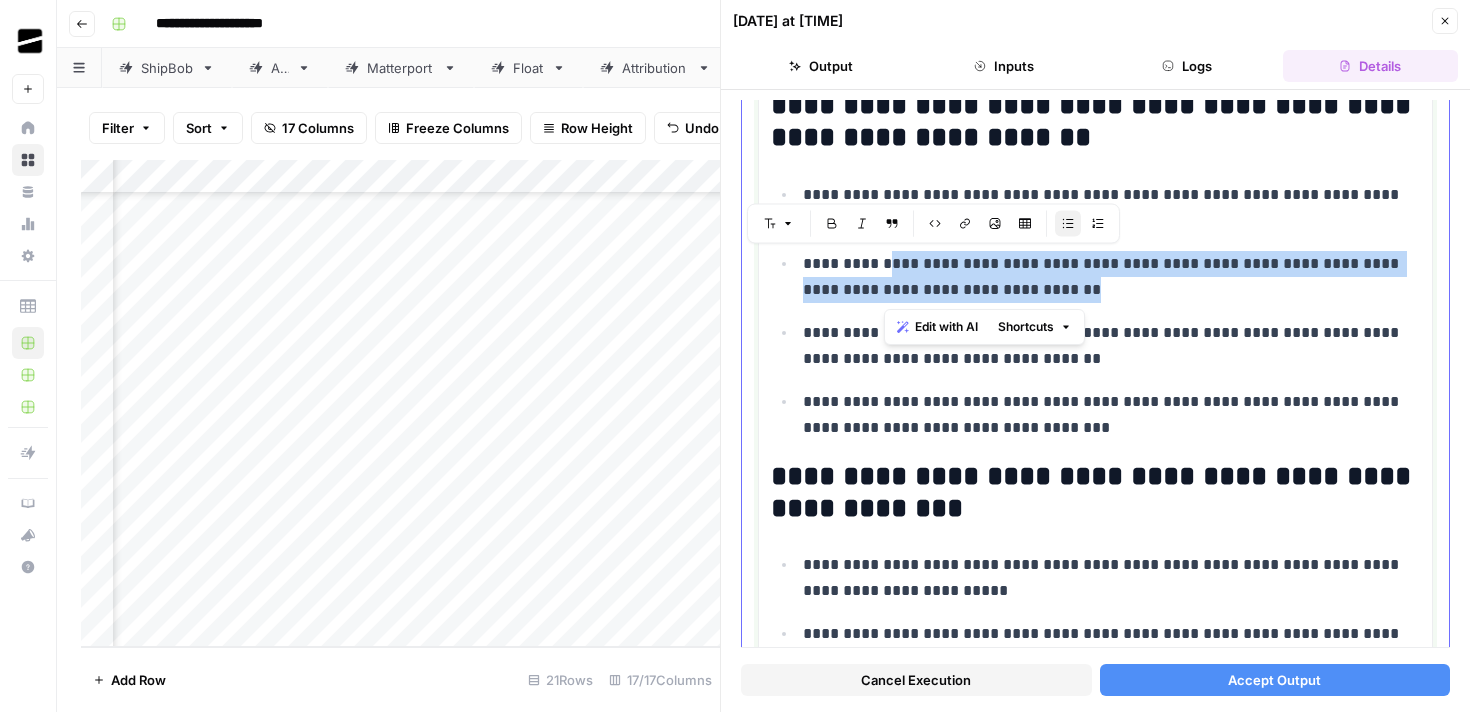 drag, startPoint x: 997, startPoint y: 292, endPoint x: 885, endPoint y: 267, distance: 114.75626 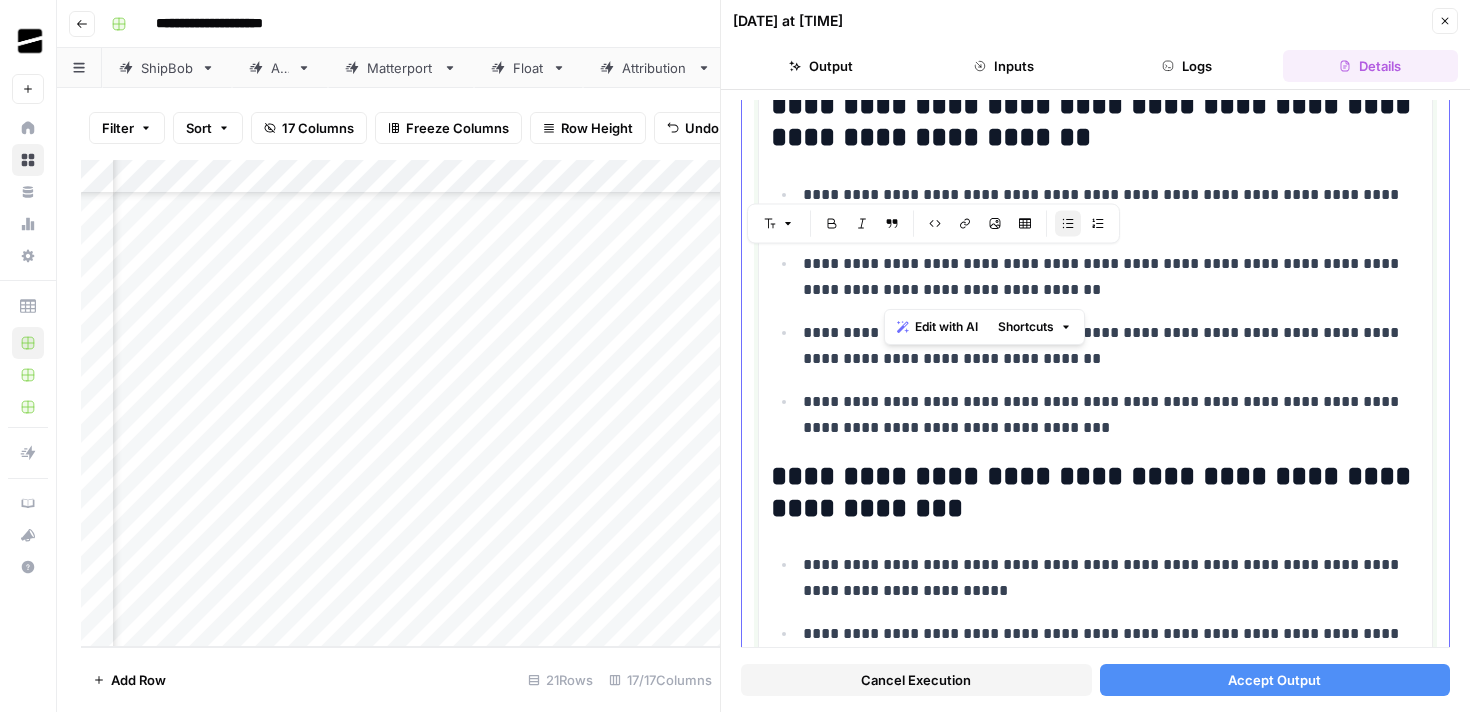 click on "**********" at bounding box center (1111, 346) 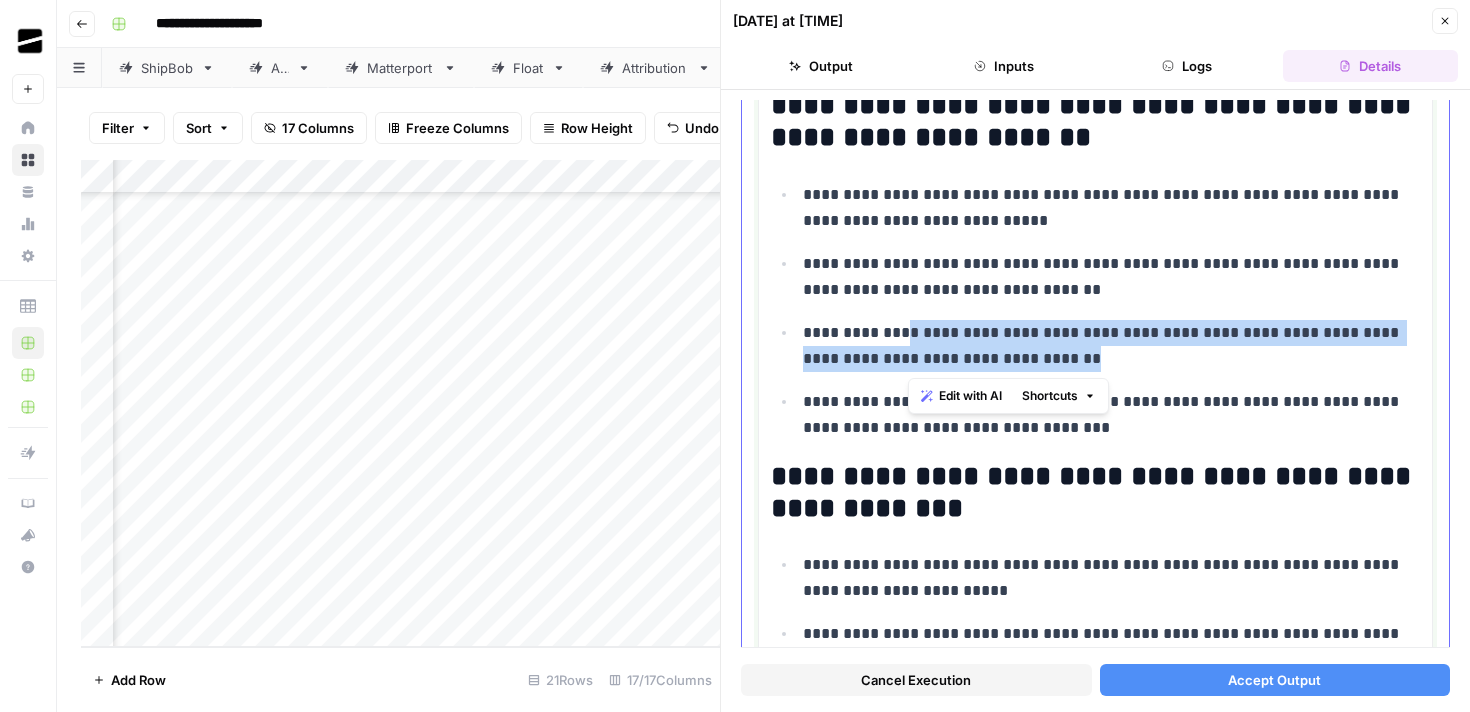 drag, startPoint x: 1121, startPoint y: 359, endPoint x: 911, endPoint y: 337, distance: 211.14923 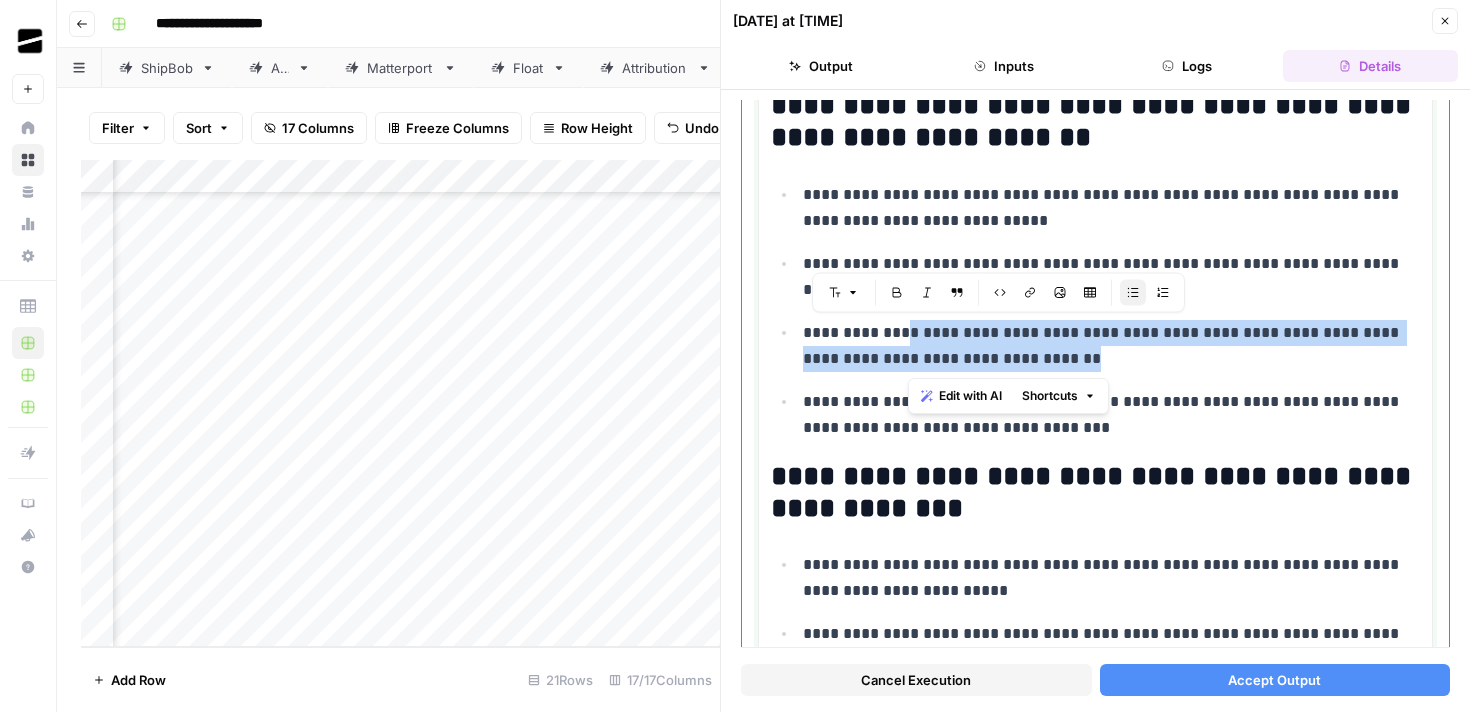 copy on "**********" 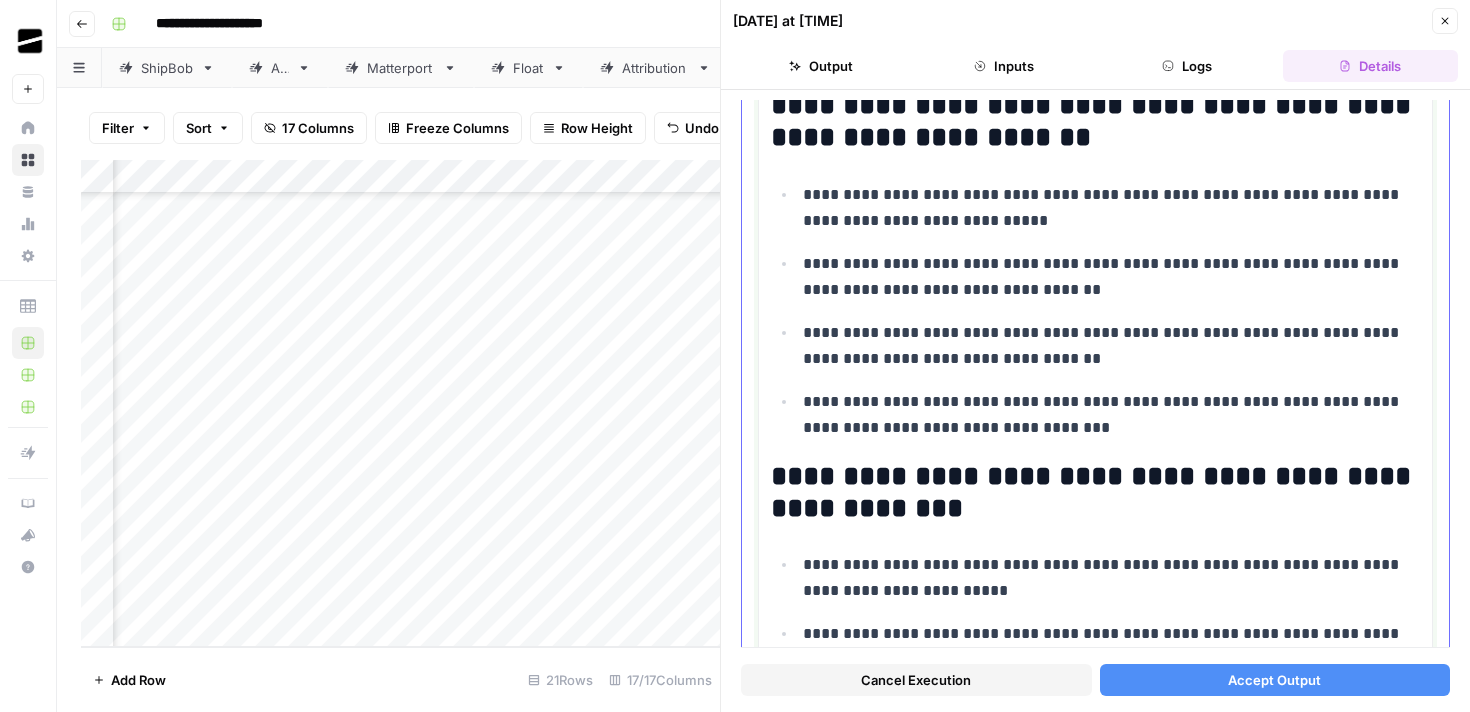 click on "**********" at bounding box center (1111, 415) 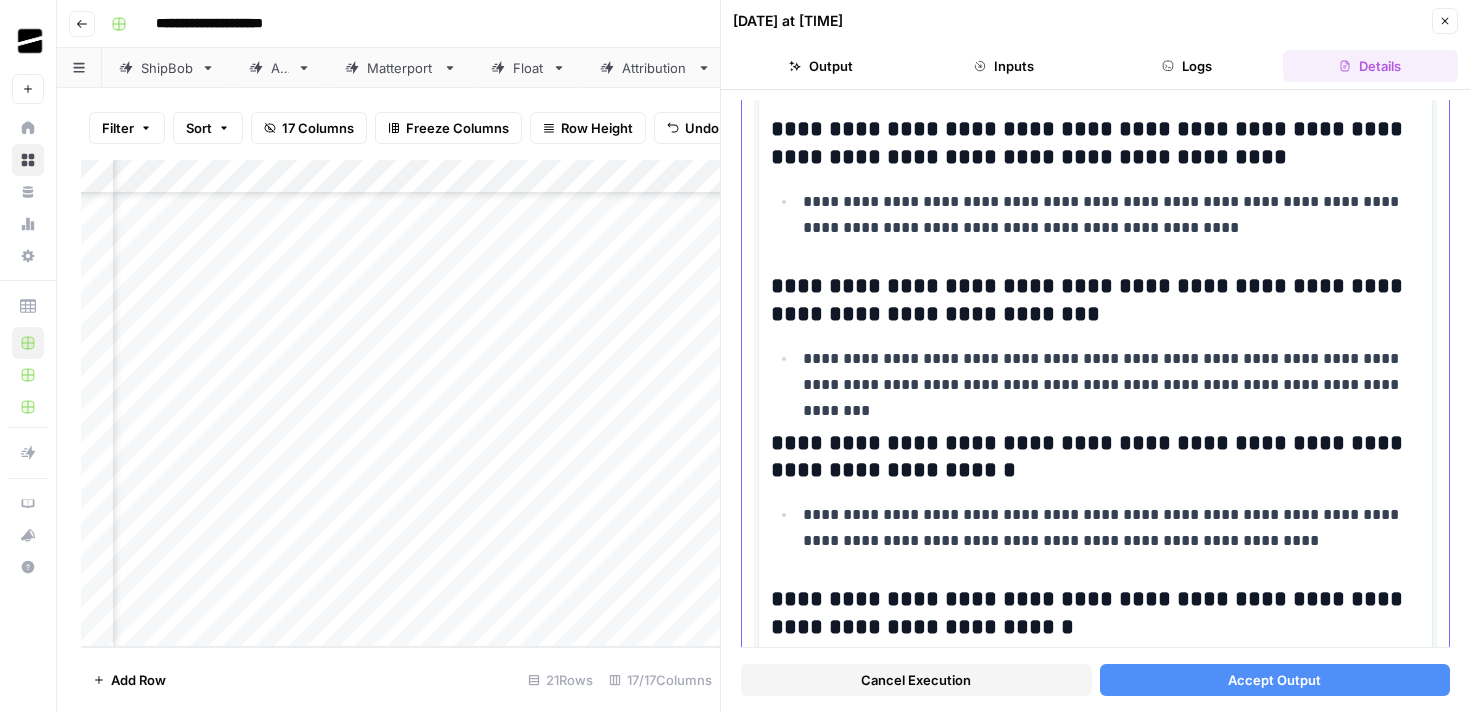 scroll, scrollTop: 4599, scrollLeft: 0, axis: vertical 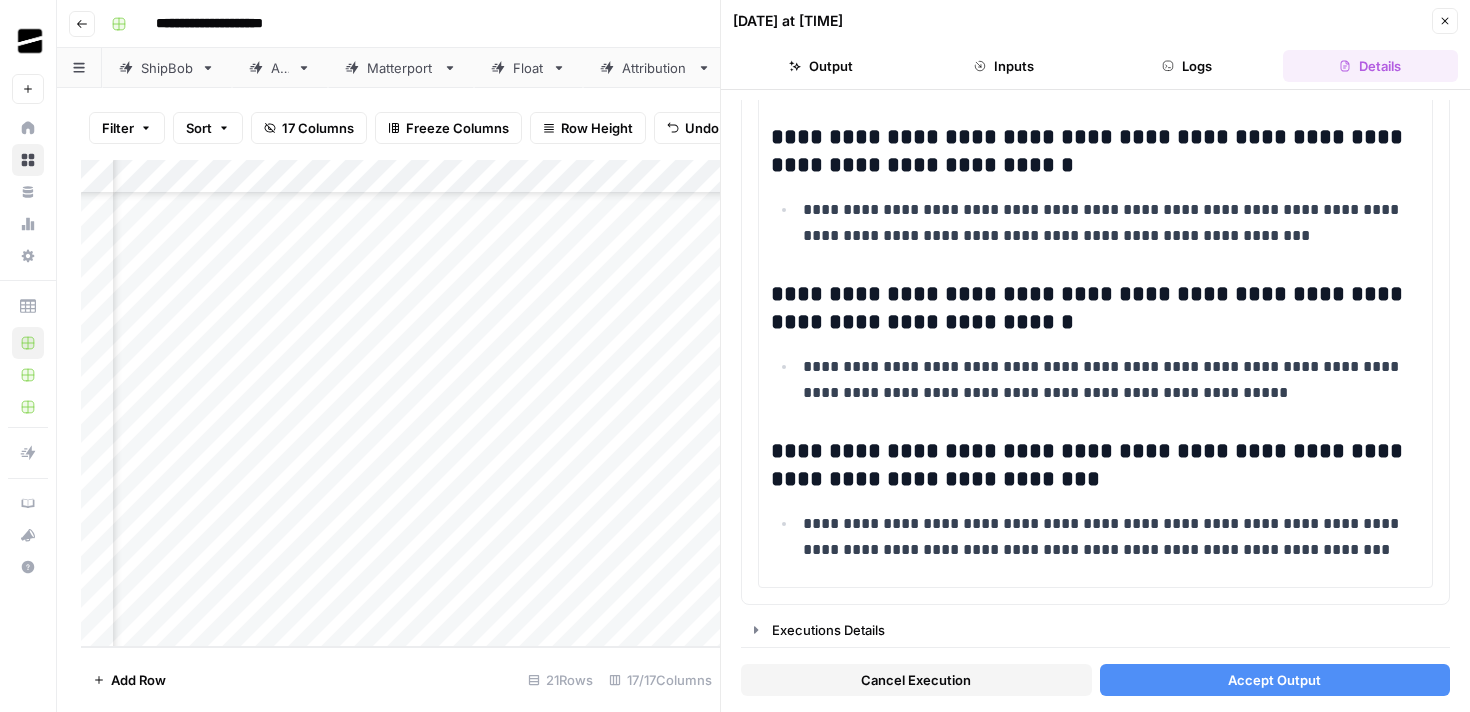 click on "07/30/25 at 6:04 PM Close Output Inputs Logs Details" at bounding box center (1095, 45) 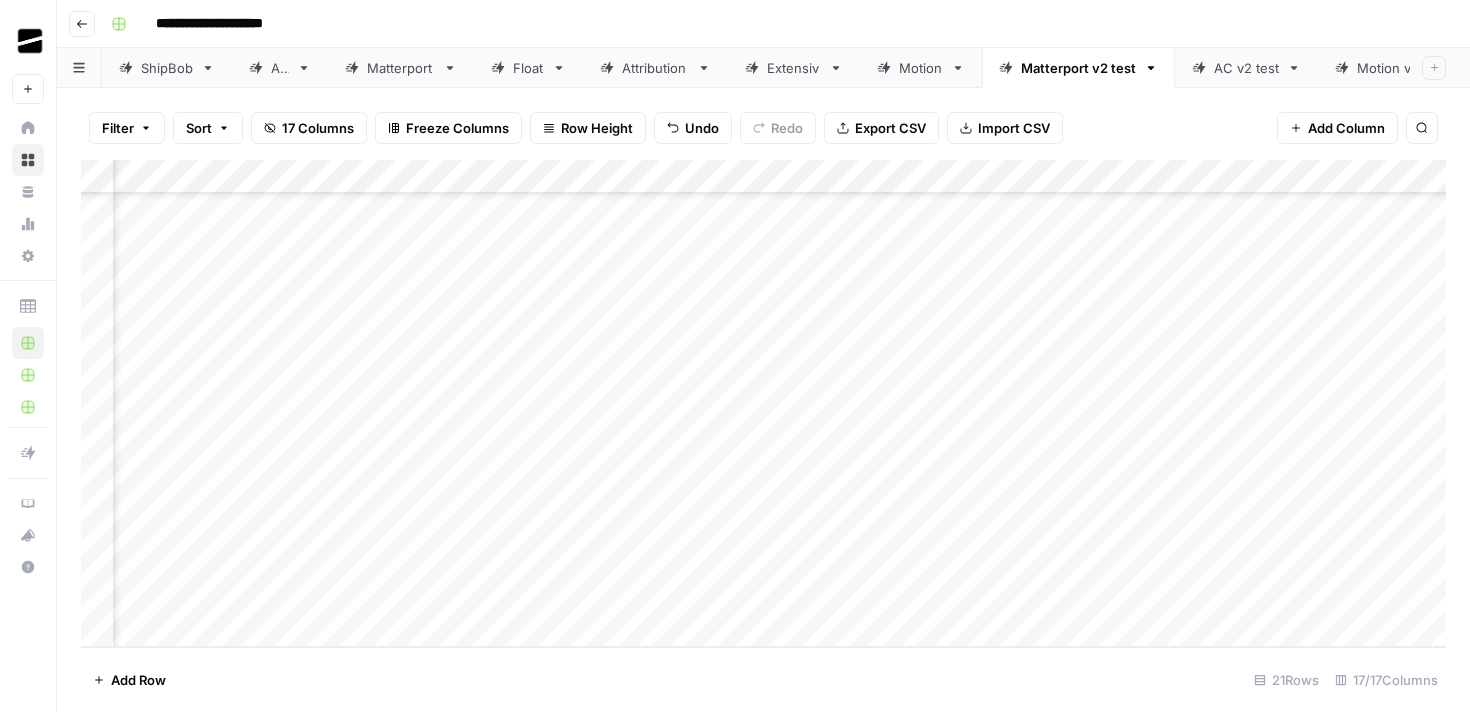 scroll, scrollTop: 293, scrollLeft: 1842, axis: both 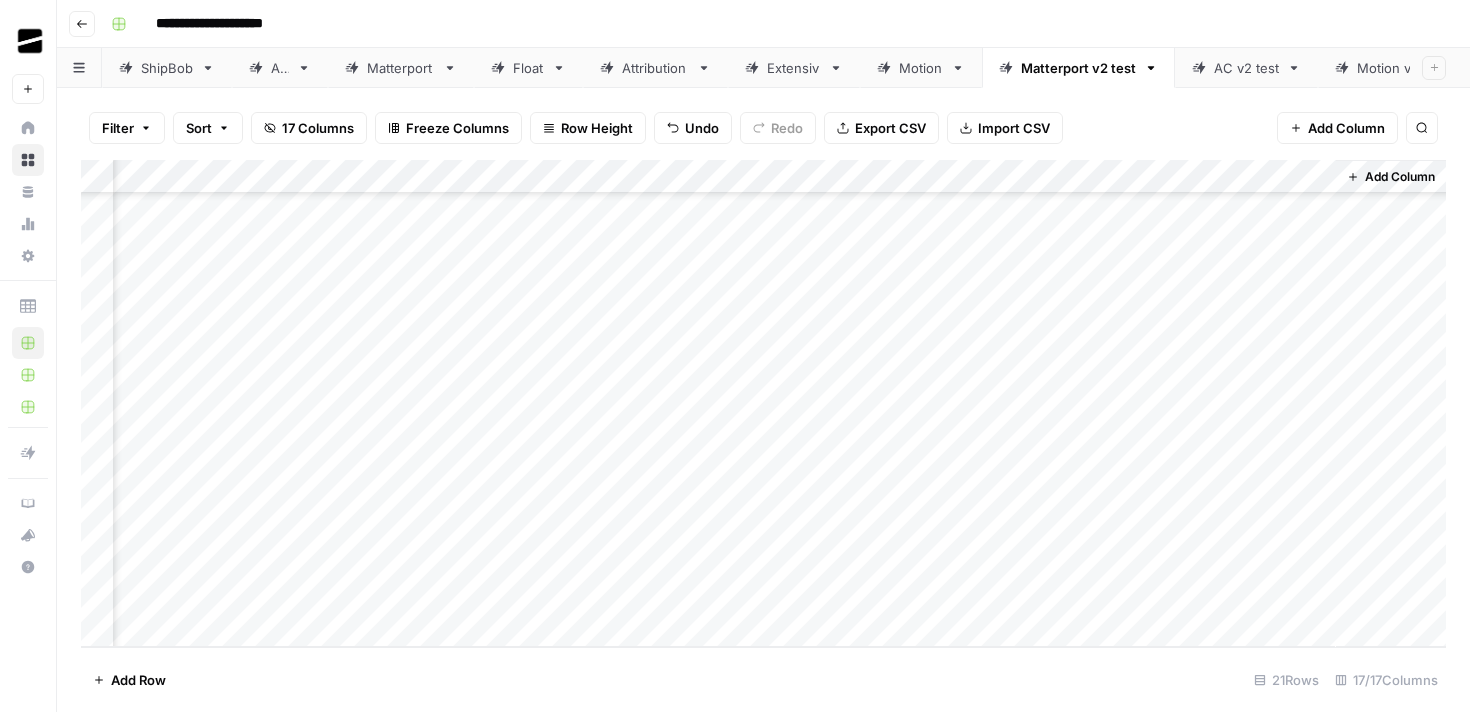 click on "Add Column" at bounding box center [763, 403] 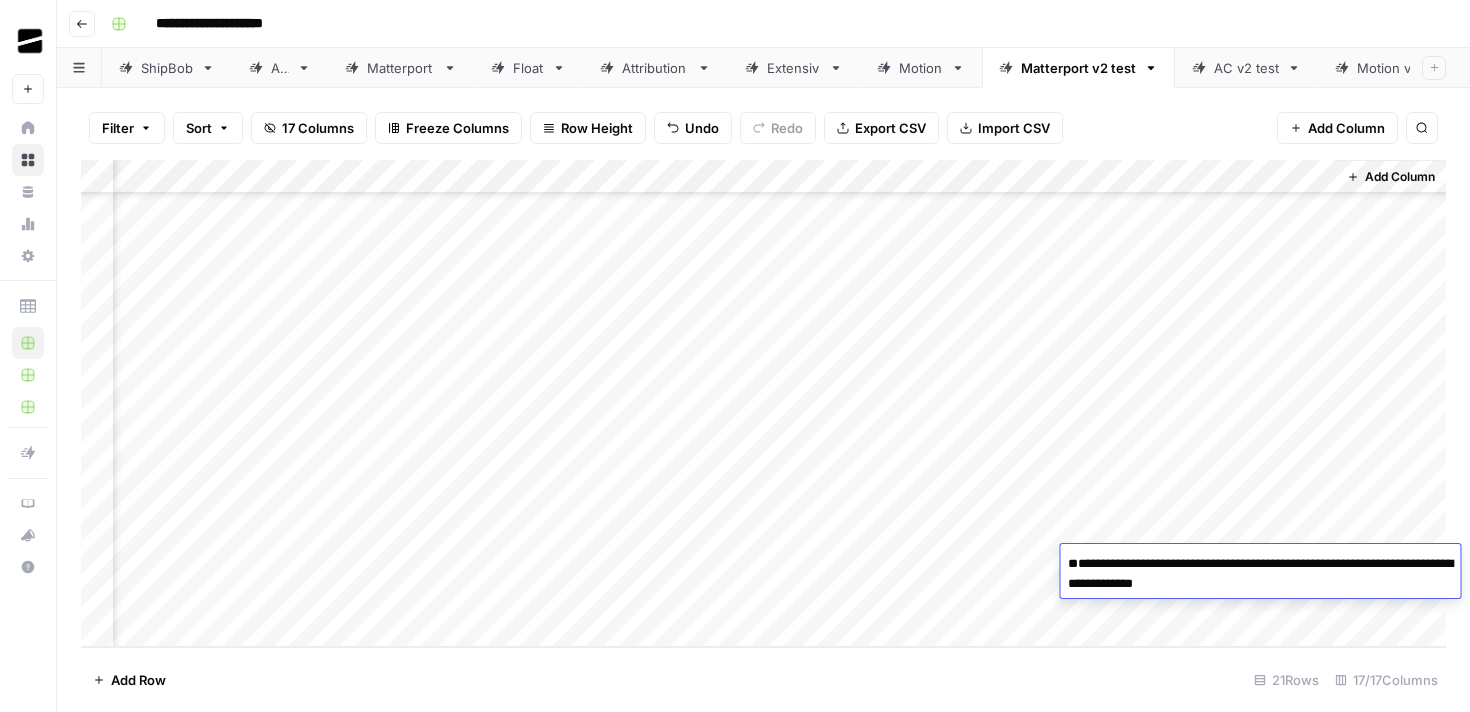 drag, startPoint x: 1330, startPoint y: 625, endPoint x: 1063, endPoint y: 597, distance: 268.46414 